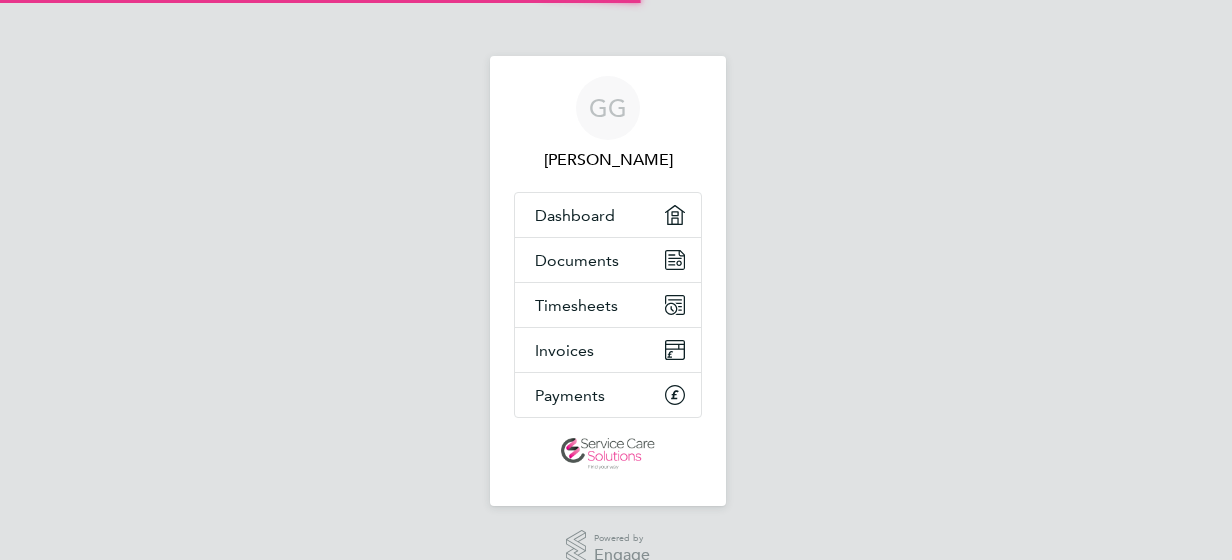 scroll, scrollTop: 0, scrollLeft: 0, axis: both 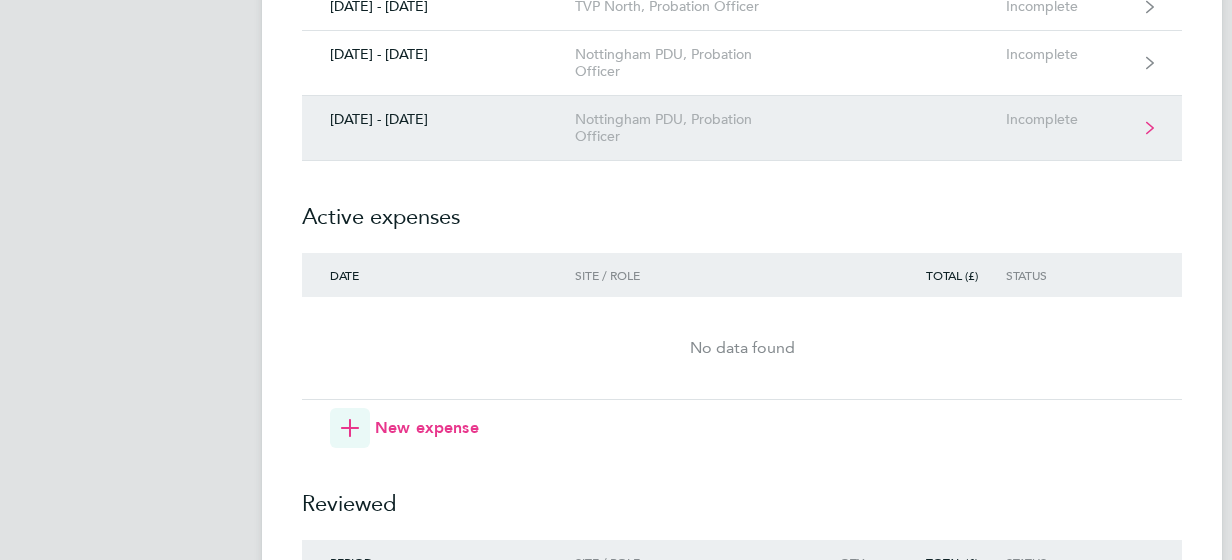 click on "[DATE] - [DATE]" 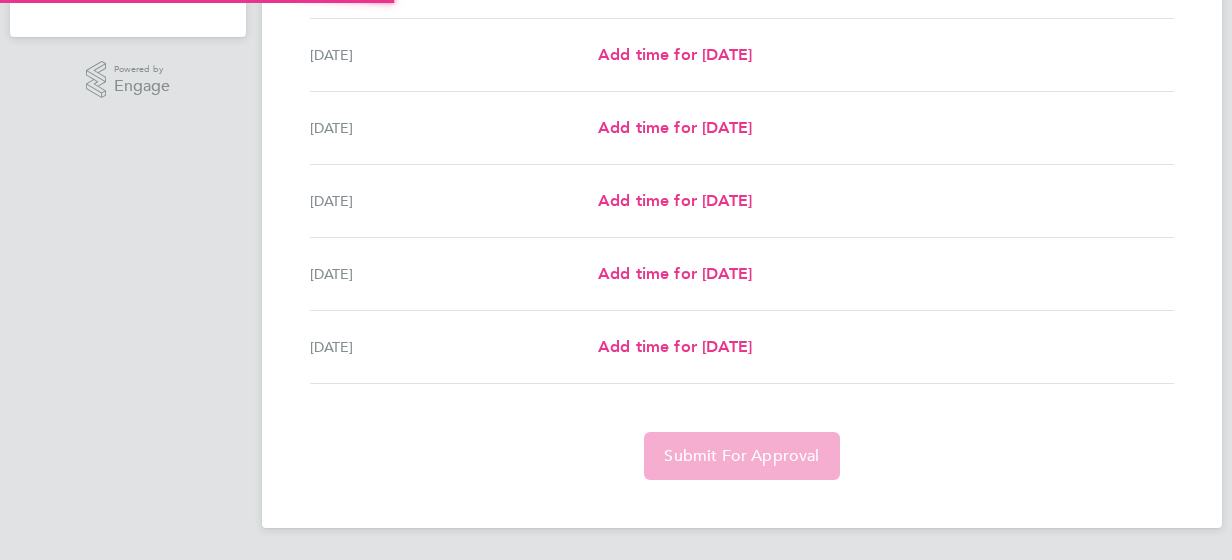 scroll, scrollTop: 0, scrollLeft: 0, axis: both 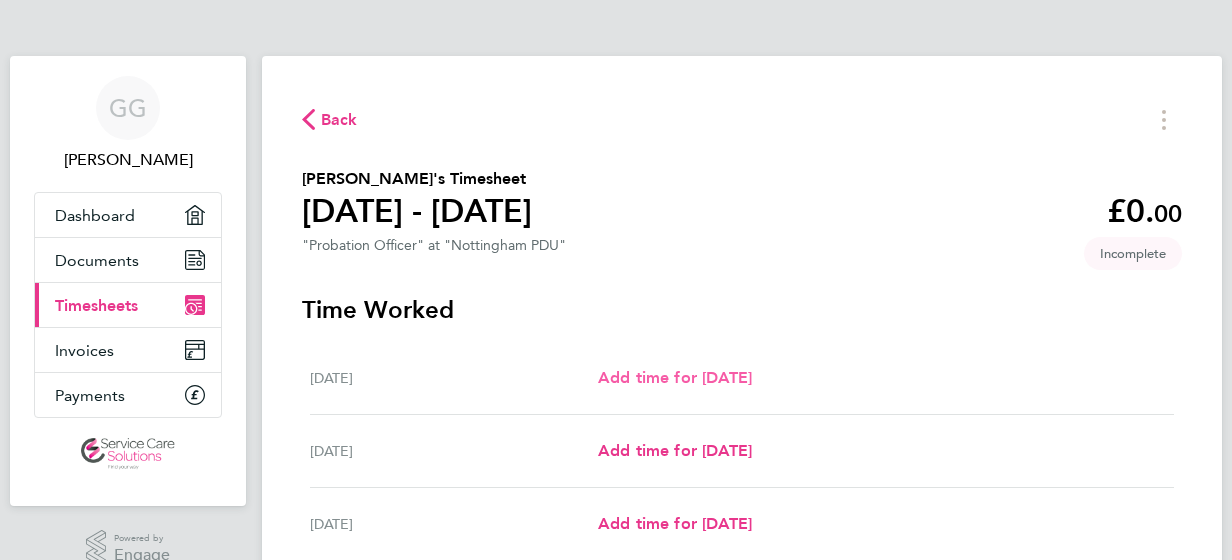 click on "Add time for [DATE]" at bounding box center (675, 377) 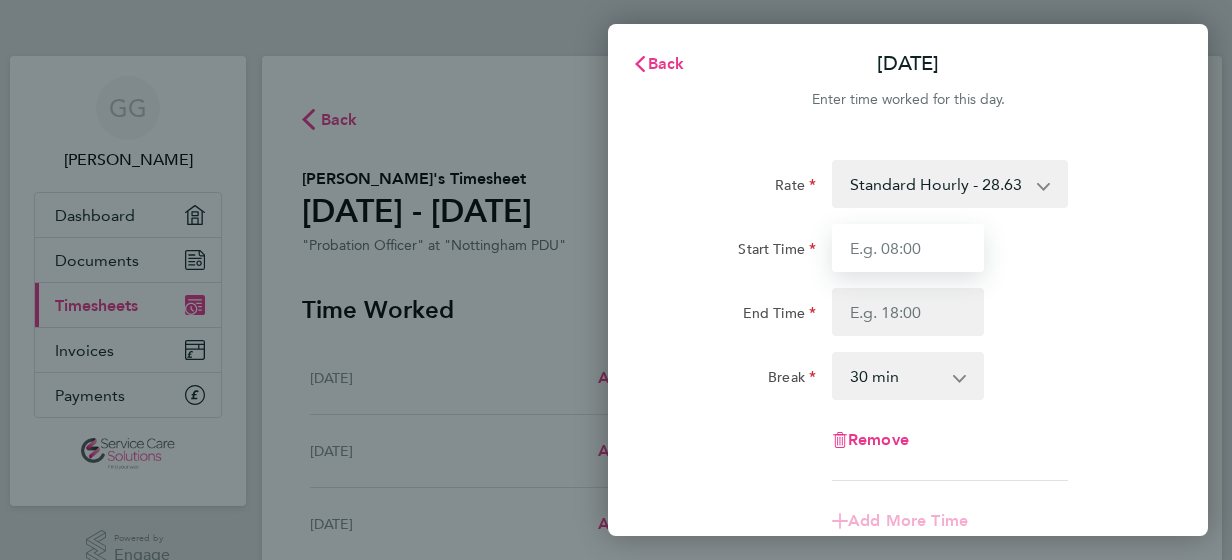 click on "Start Time" at bounding box center (908, 248) 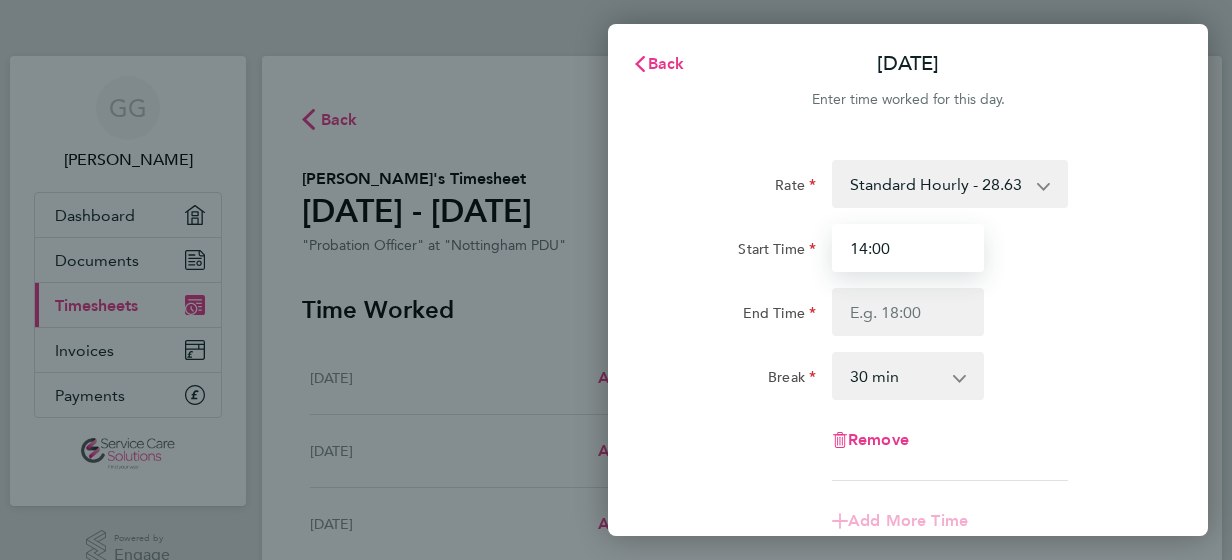 type on "14:00" 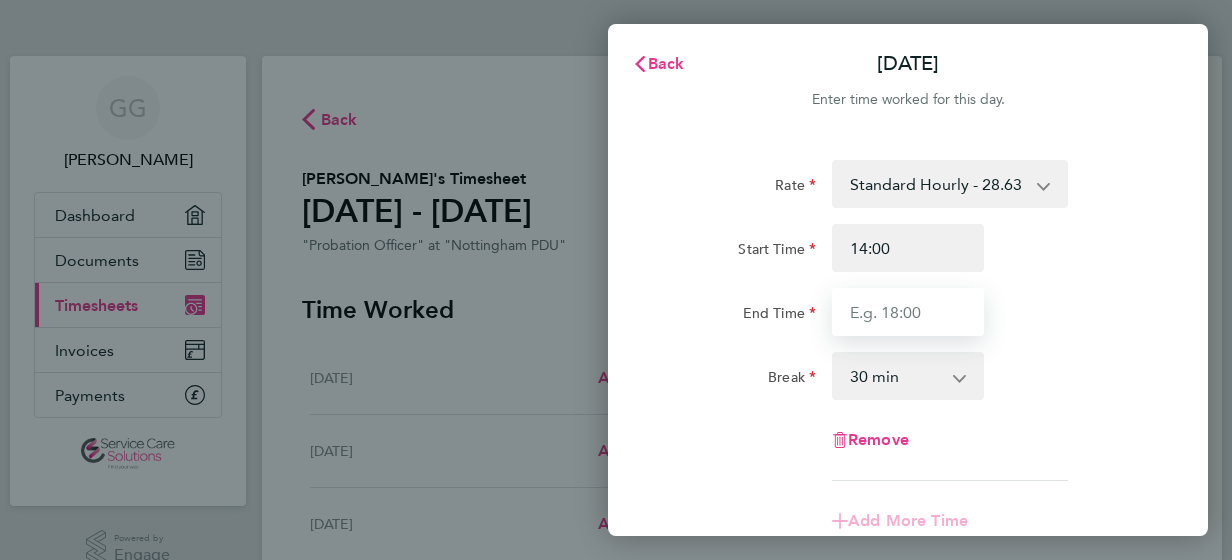 click on "End Time" at bounding box center [908, 312] 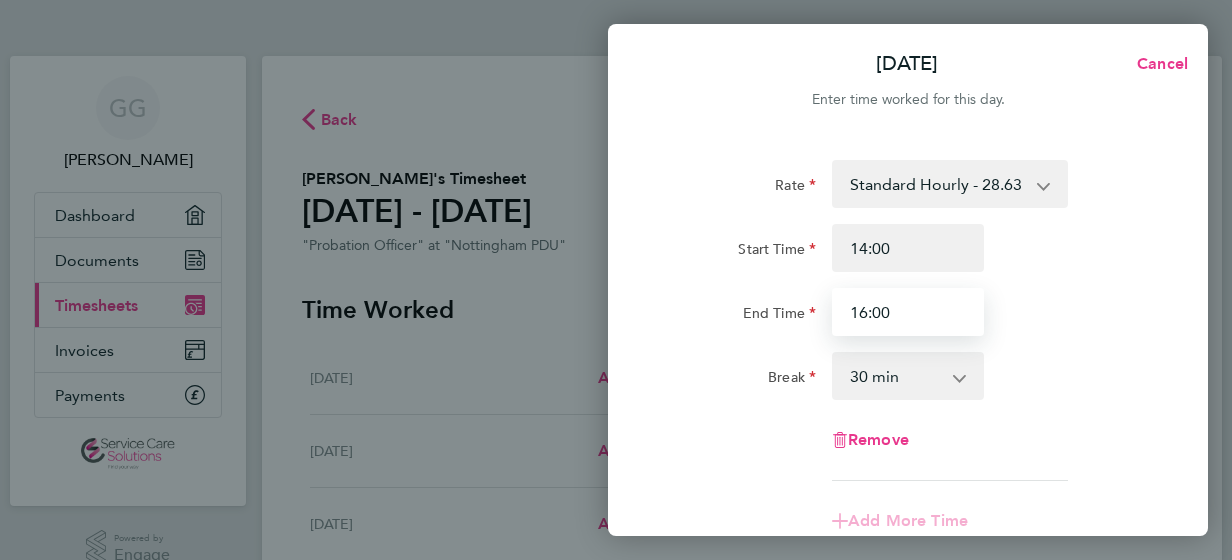 type on "16:00" 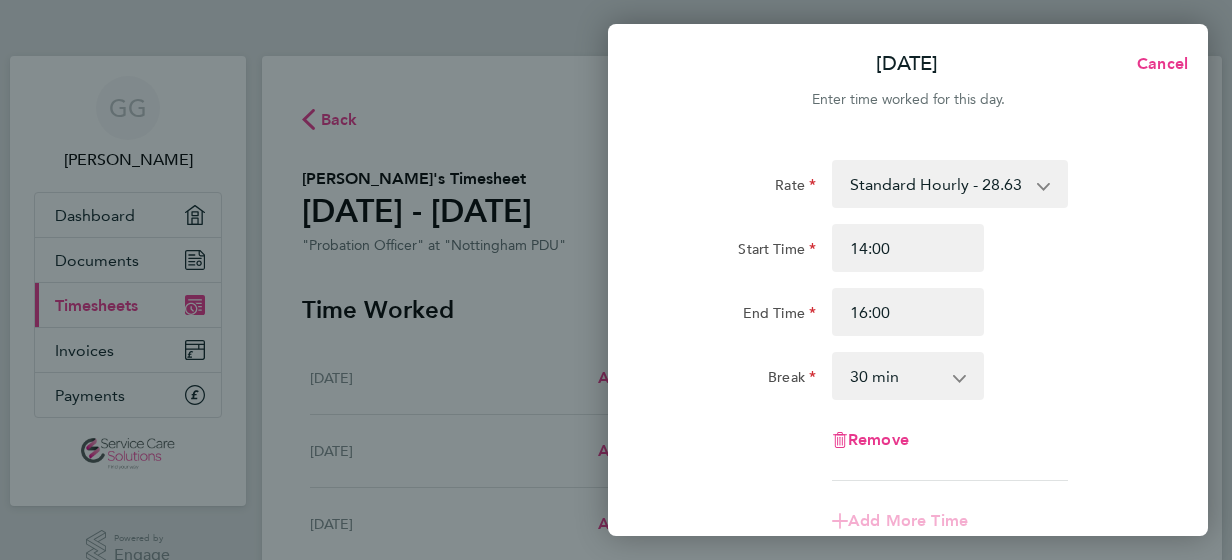 click on "0 min   15 min   30 min   45 min   60 min   75 min   90 min" at bounding box center [896, 376] 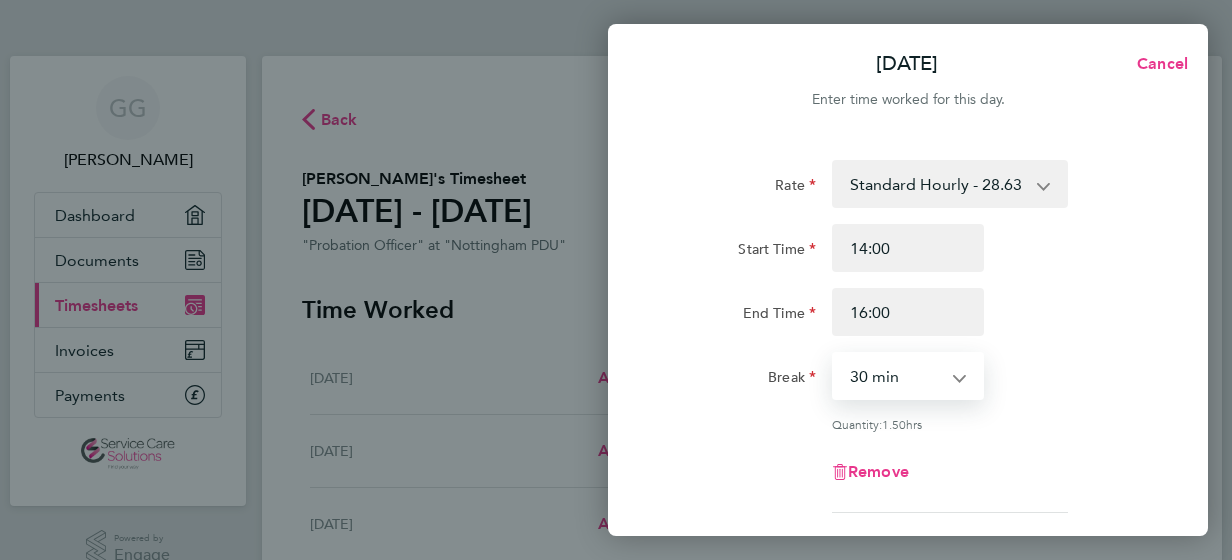select on "0" 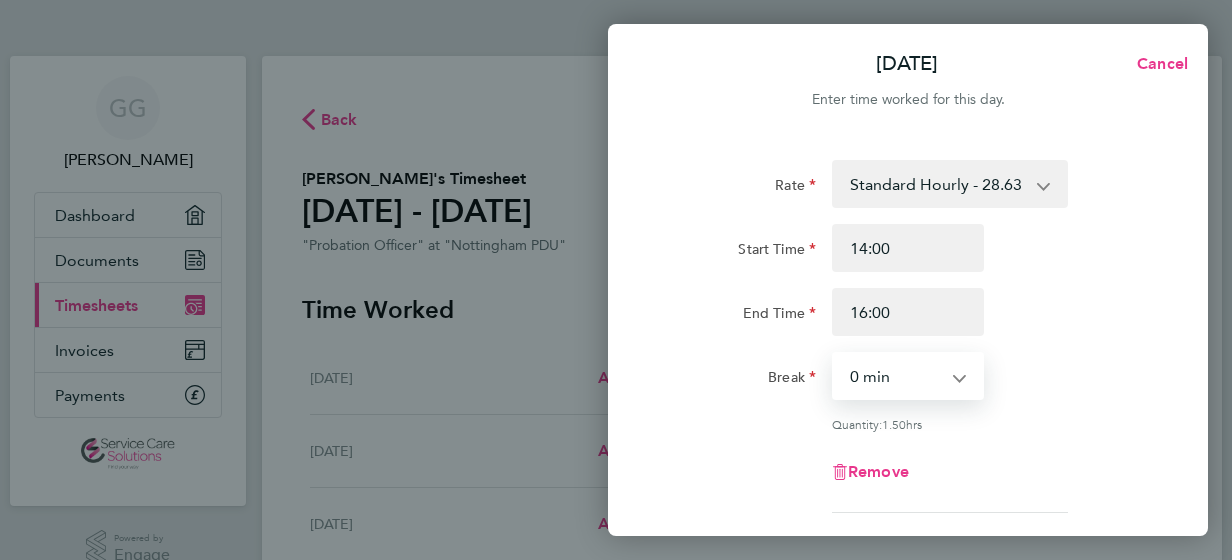 click on "0 min   15 min   30 min   45 min   60 min   75 min   90 min" at bounding box center [896, 376] 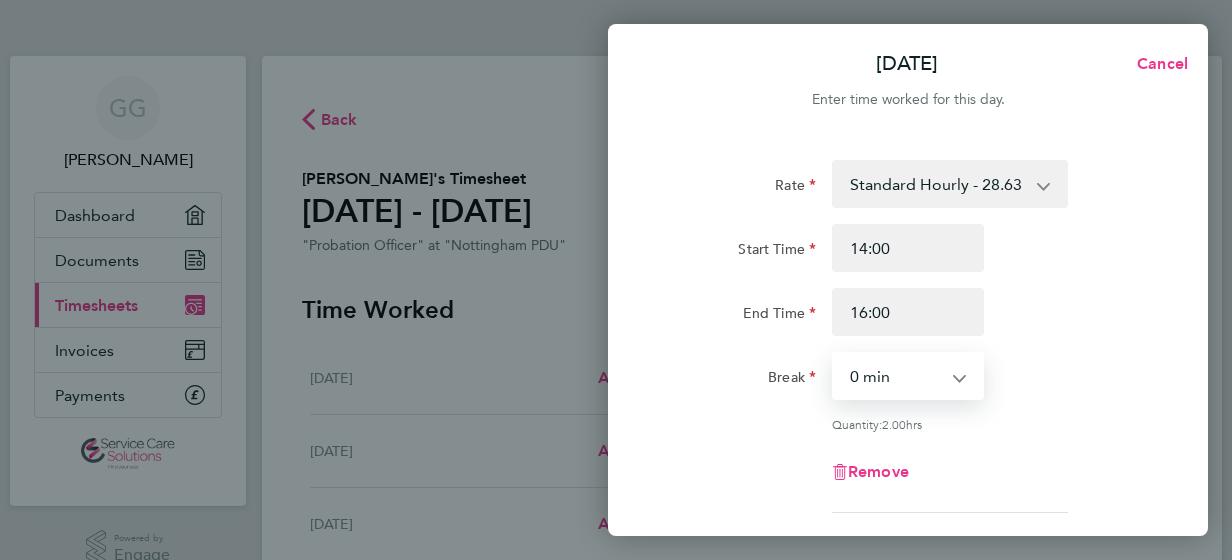 click on "End Time 16:00" 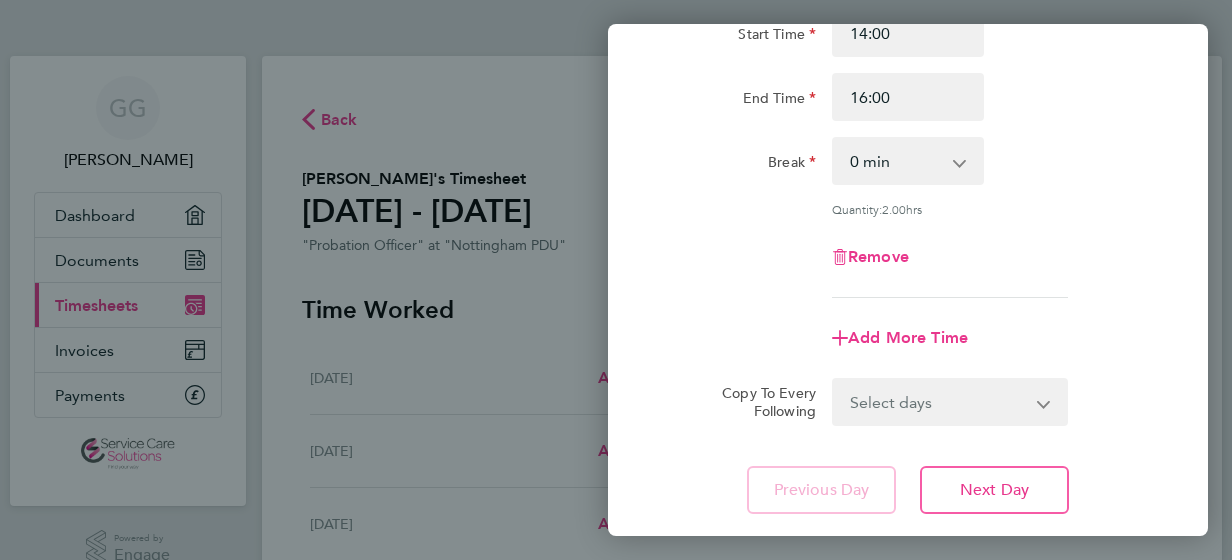scroll, scrollTop: 280, scrollLeft: 0, axis: vertical 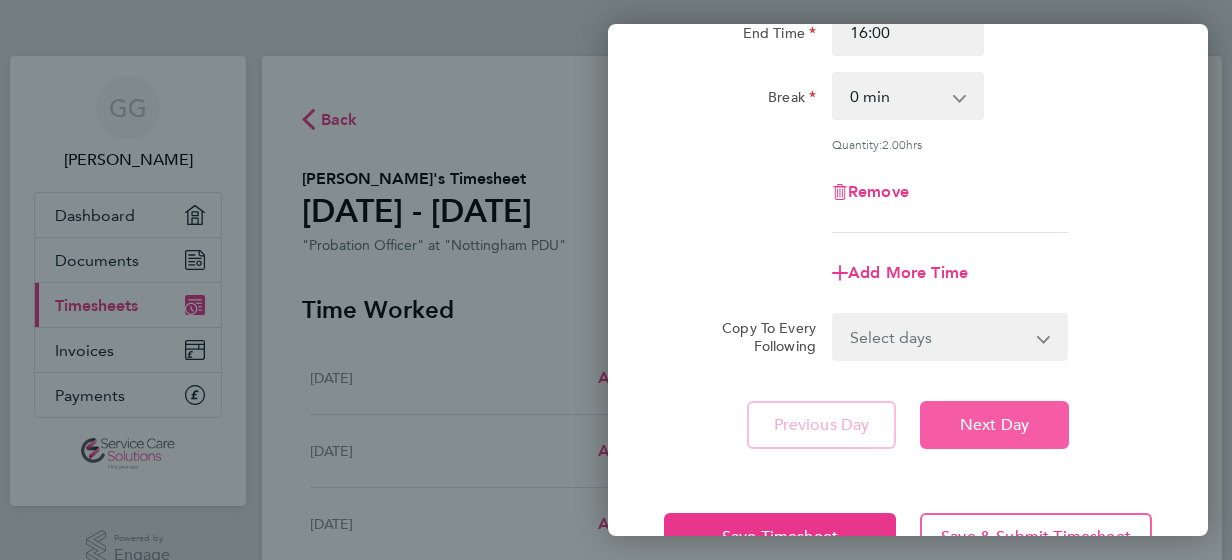 click on "Next Day" 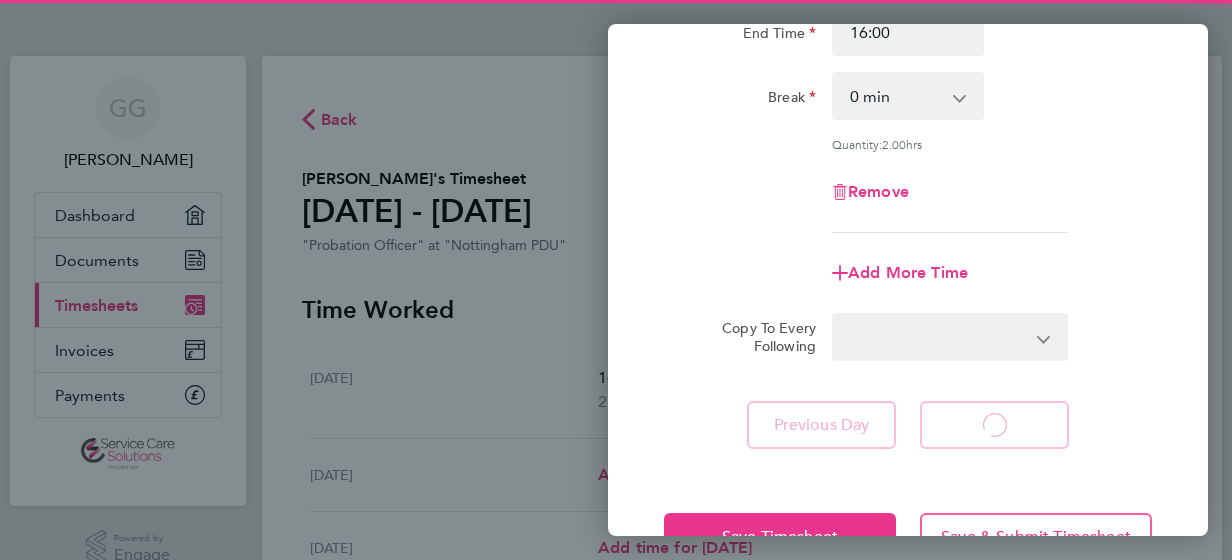 select on "30" 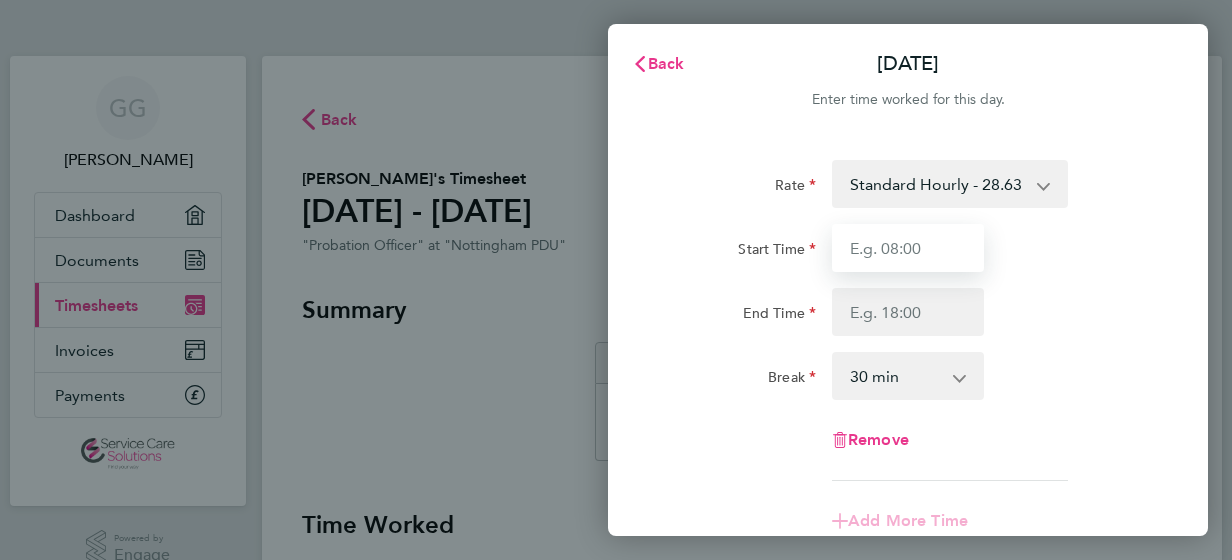 click on "Start Time" at bounding box center (908, 248) 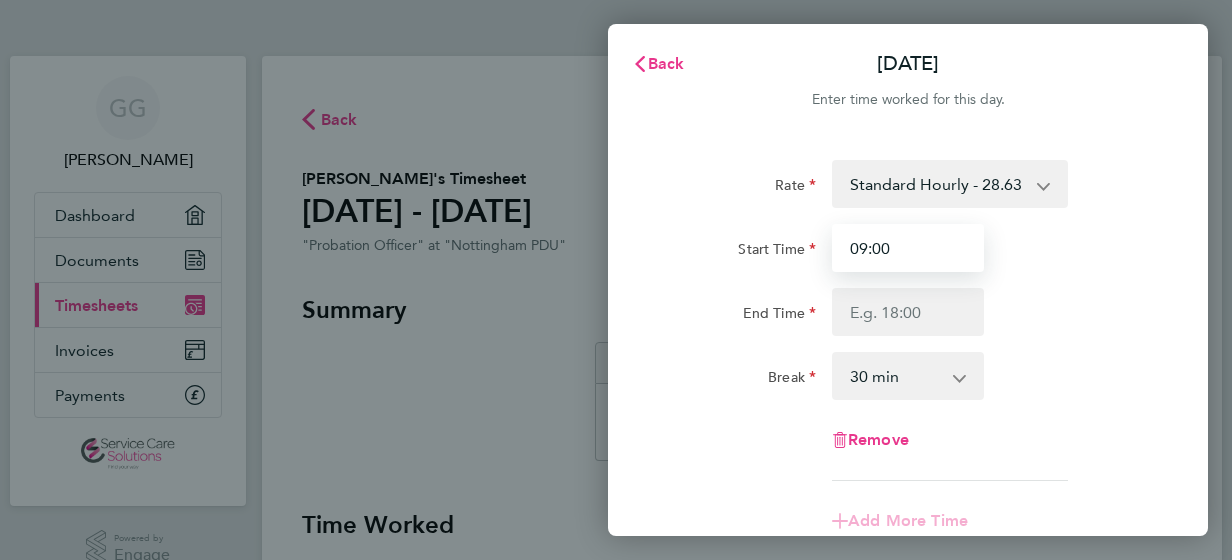 type on "09:00" 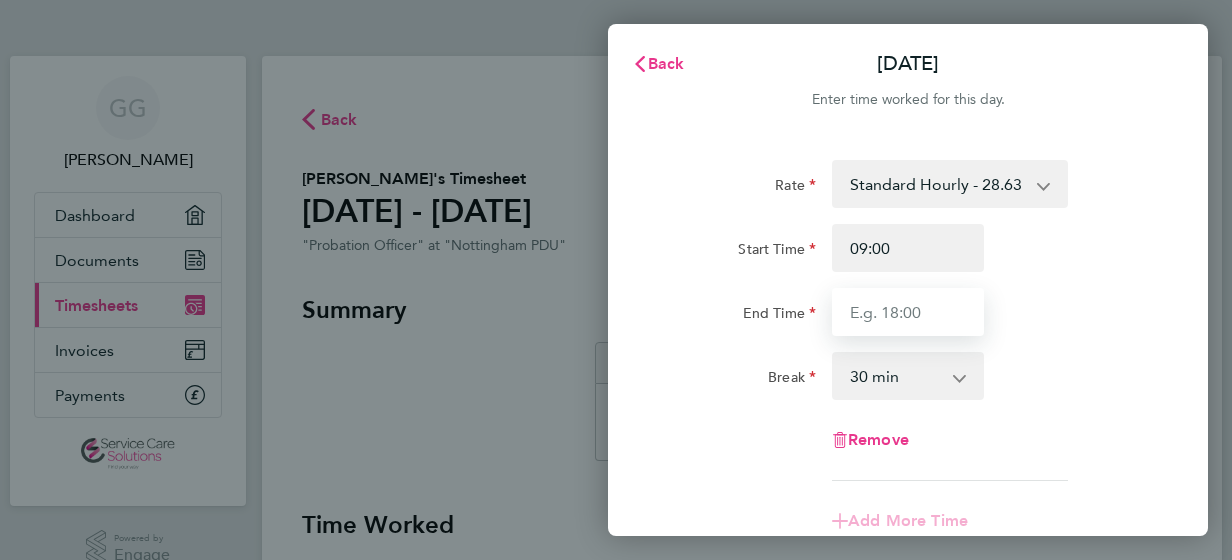 click on "End Time" at bounding box center (908, 312) 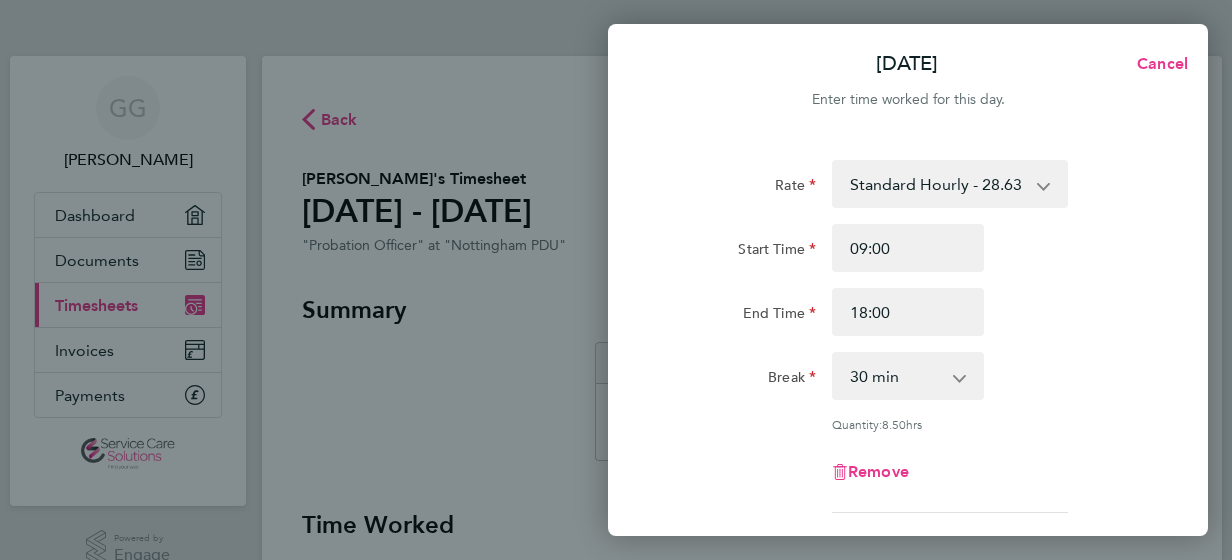 click on "Rate  Standard Hourly - 28.63
Start Time 09:00 End Time 18:00 Break  0 min   15 min   30 min   45 min   60 min   75 min   90 min
Quantity:  8.50  hrs
Remove" 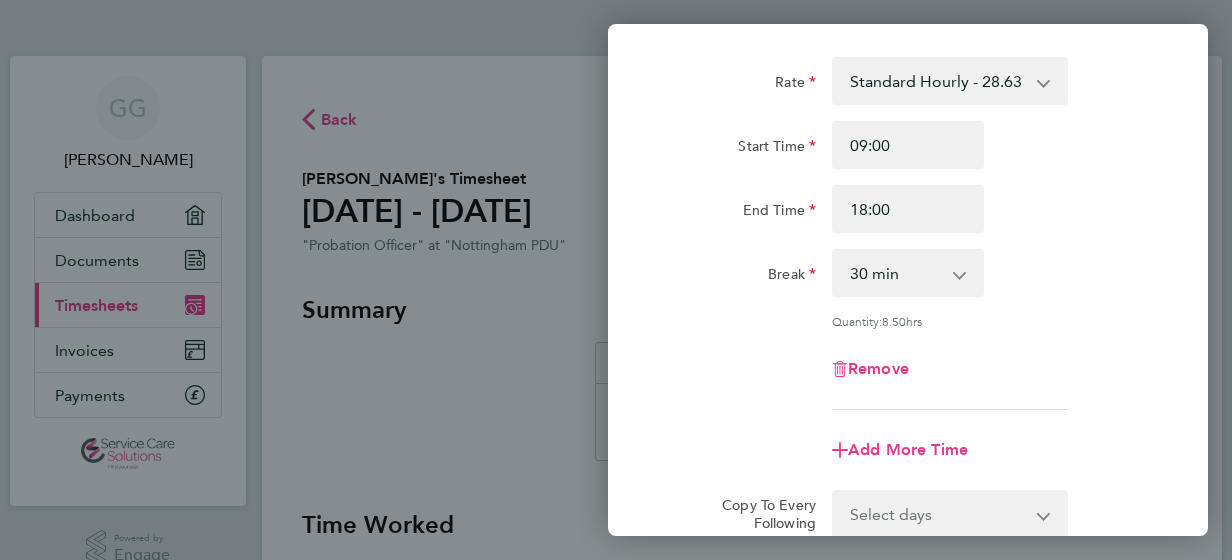 scroll, scrollTop: 120, scrollLeft: 0, axis: vertical 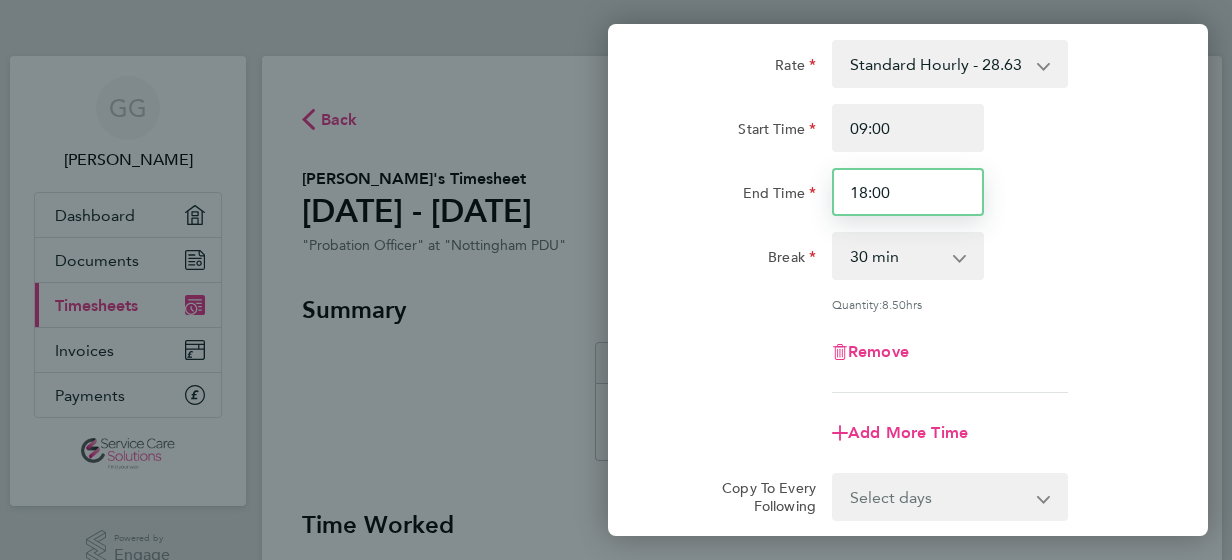 click on "18:00" at bounding box center [908, 192] 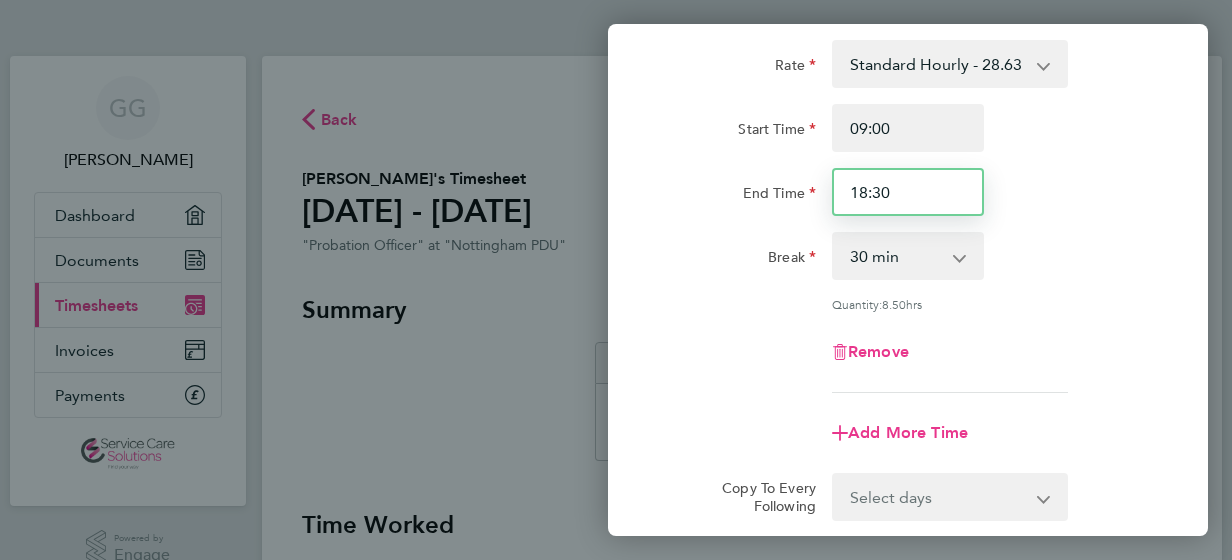 type on "18:30" 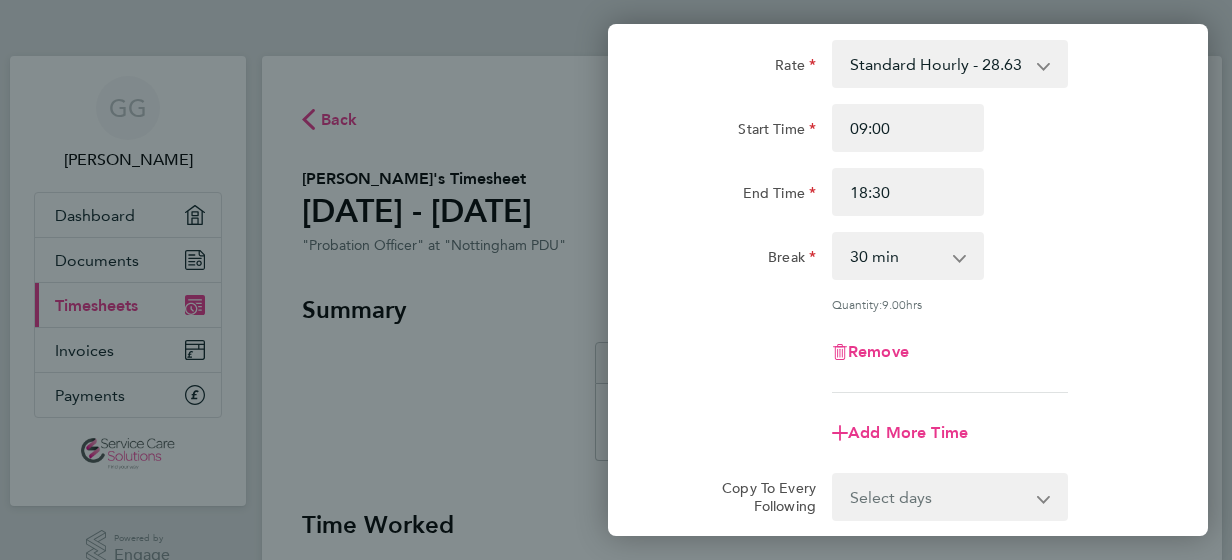 click on "Break  0 min   15 min   30 min   45 min   60 min   75 min   90 min" 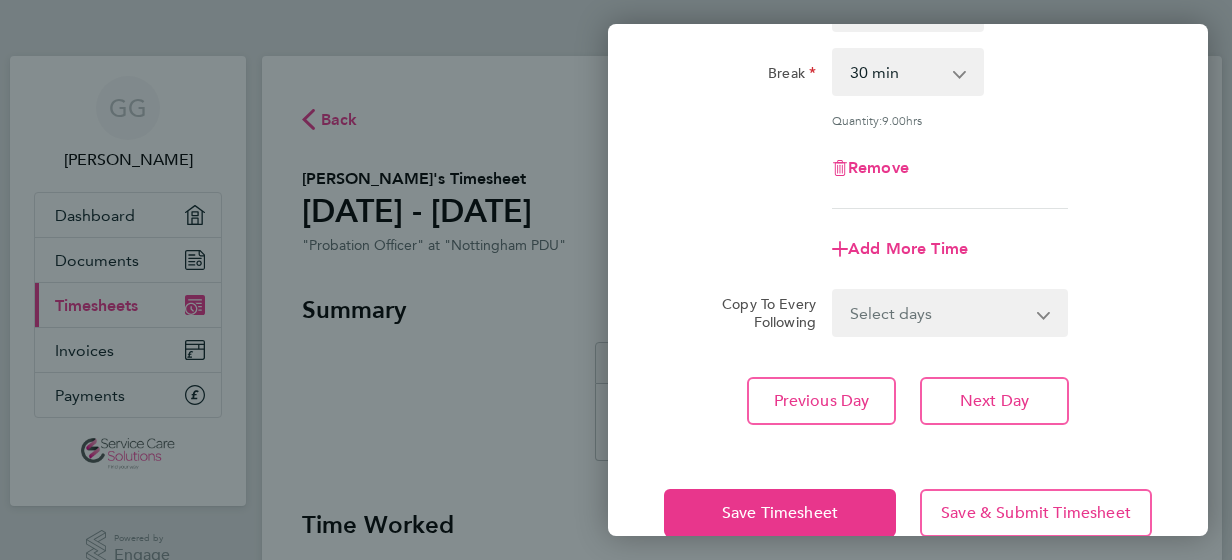 scroll, scrollTop: 320, scrollLeft: 0, axis: vertical 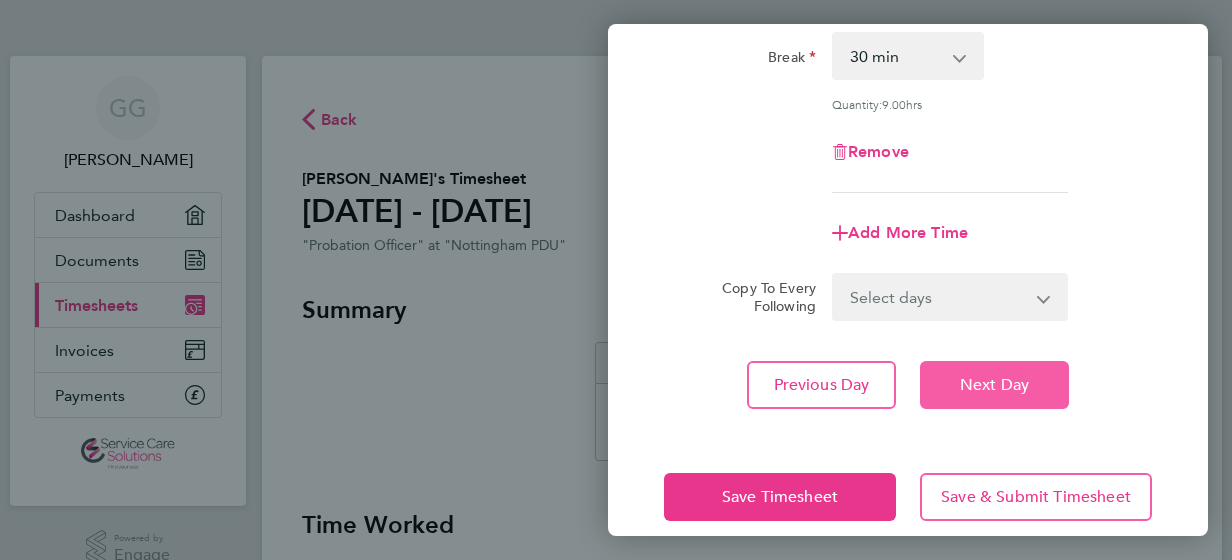 click on "Next Day" 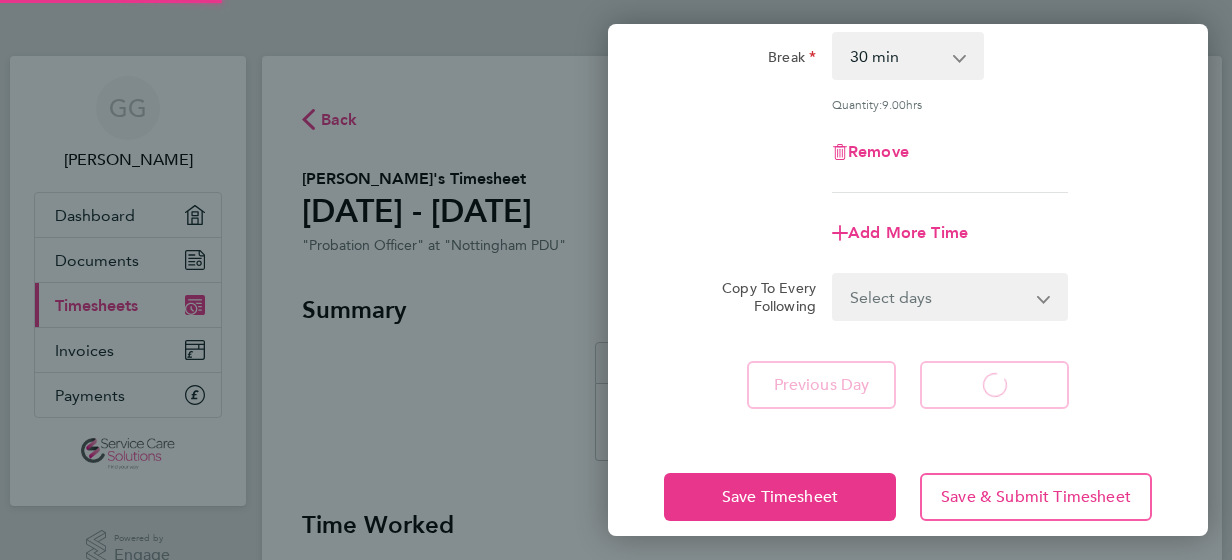 select on "30" 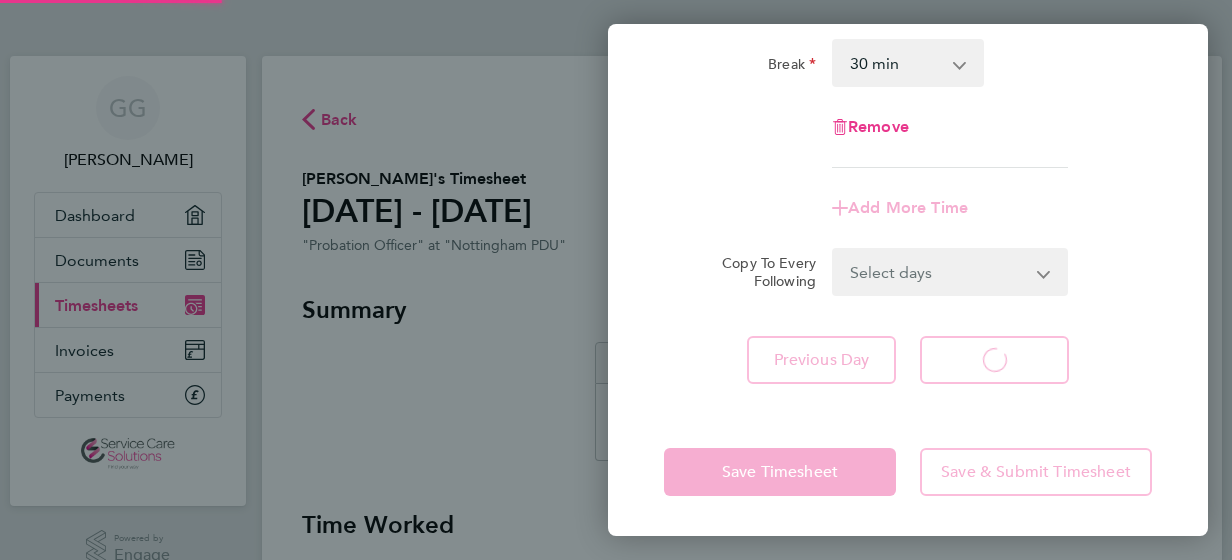 scroll, scrollTop: 312, scrollLeft: 0, axis: vertical 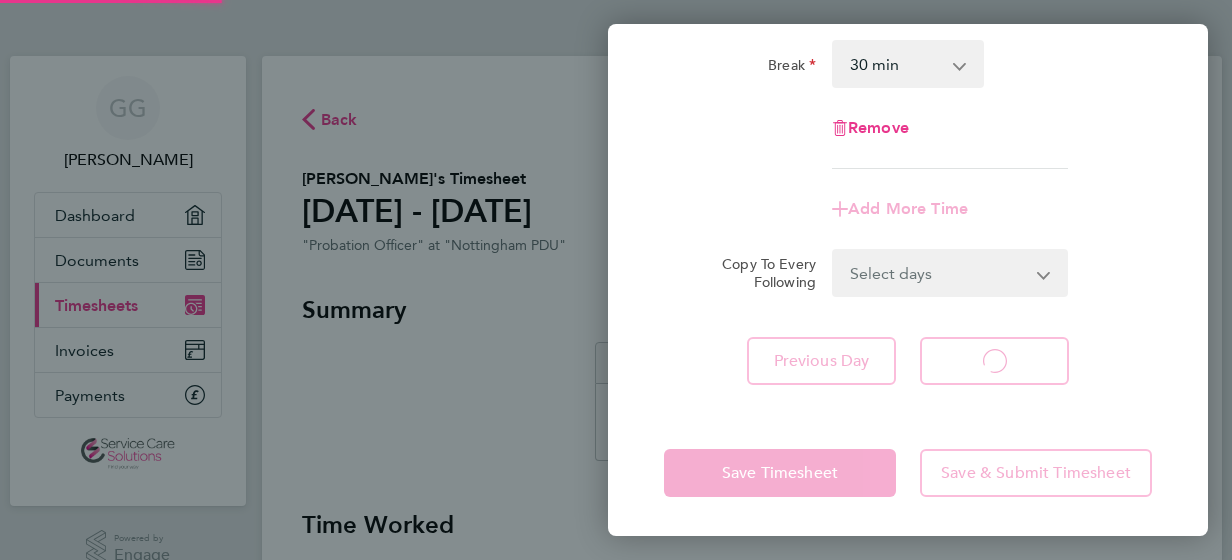 select on "30" 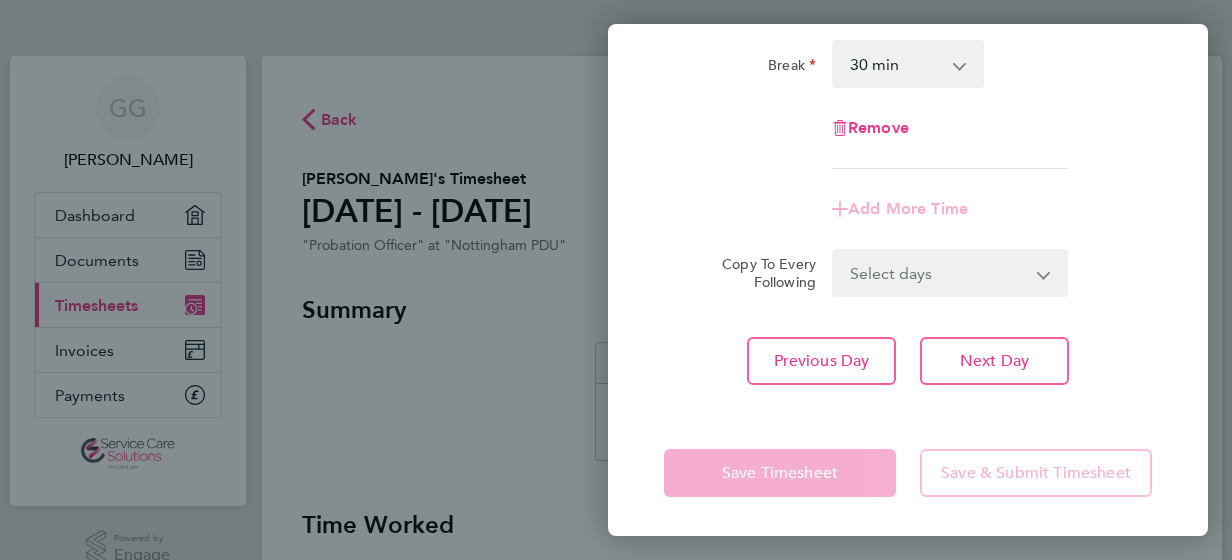 click on "Rate  Standard Hourly - 28.63
Start Time End Time Break  0 min   15 min   30 min   45 min   60 min   75 min   90 min
Remove" 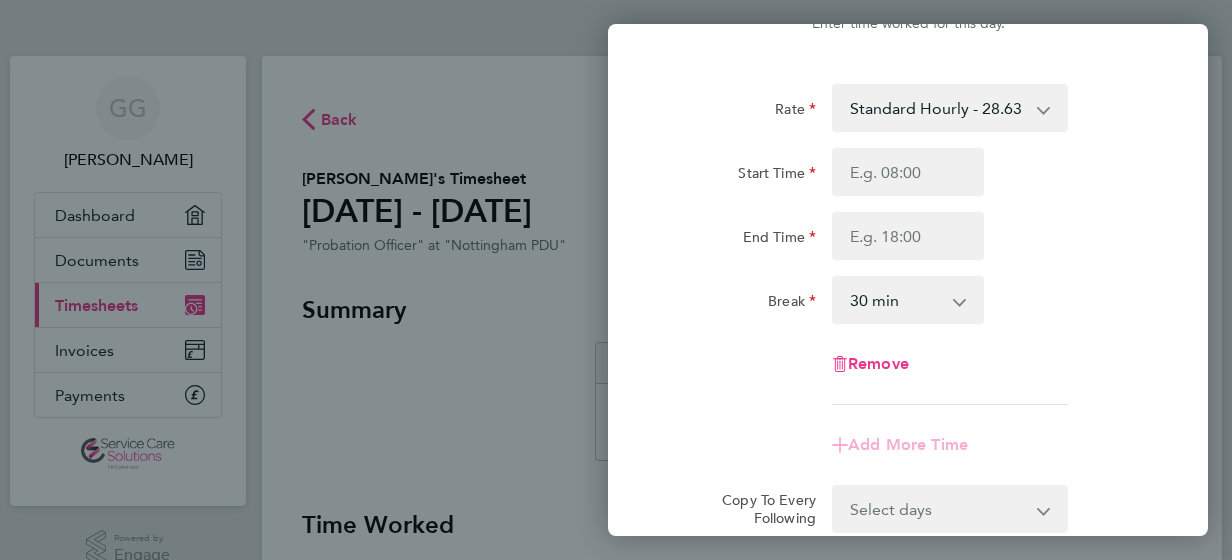scroll, scrollTop: 72, scrollLeft: 0, axis: vertical 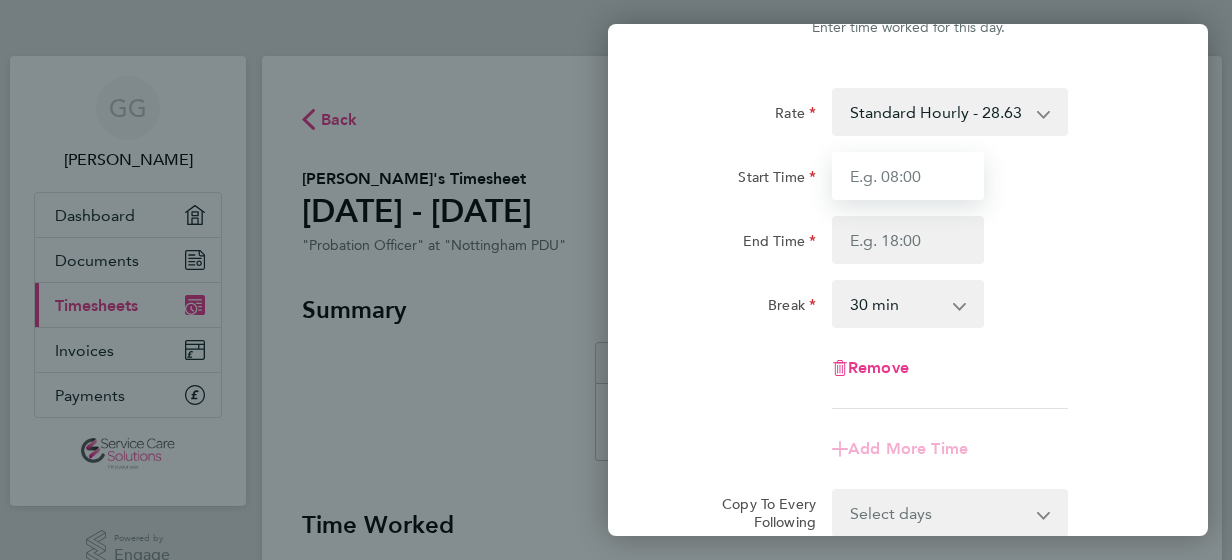 click on "Start Time" at bounding box center [908, 176] 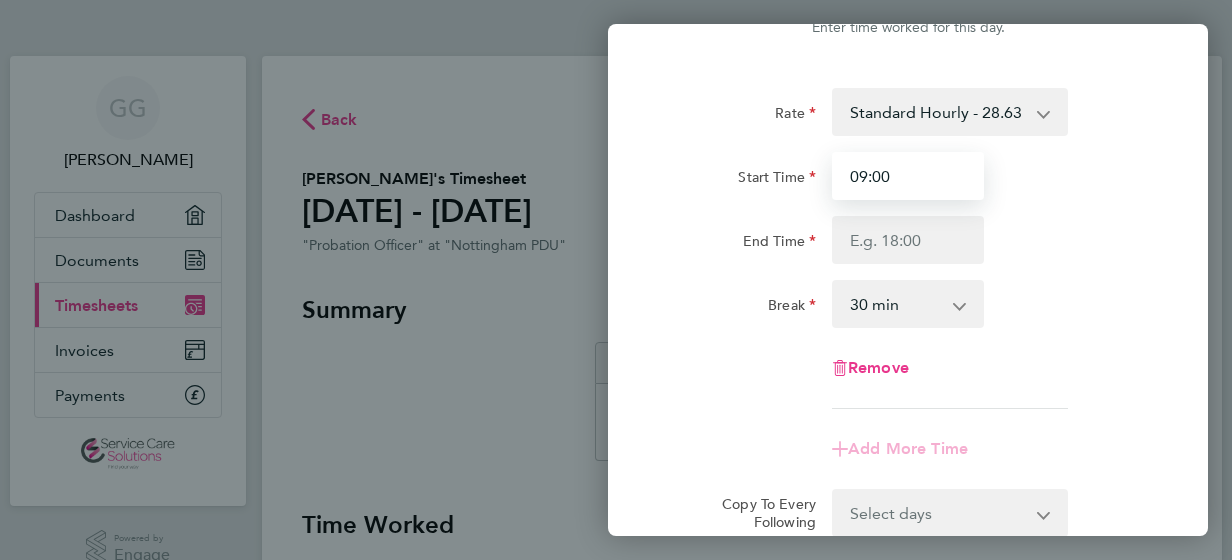 type on "09:00" 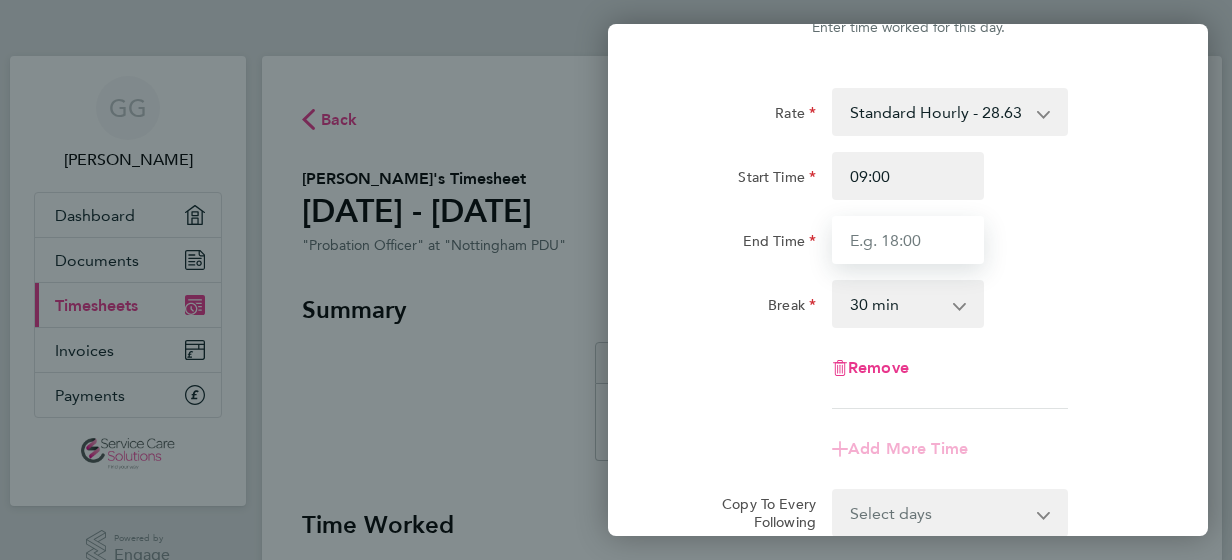 click on "End Time" at bounding box center [908, 240] 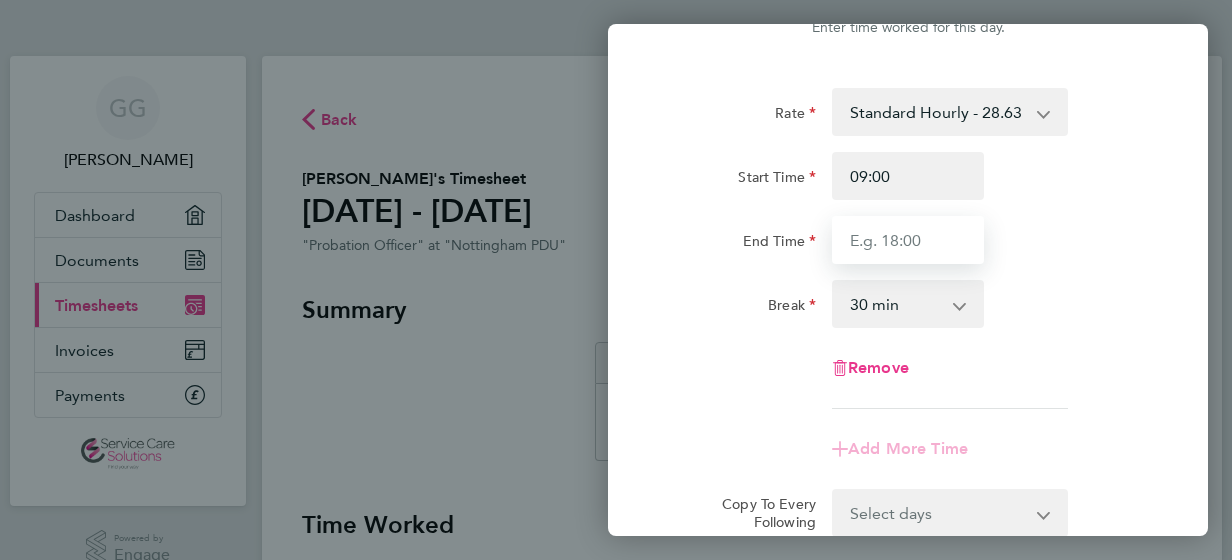 type on "18:00" 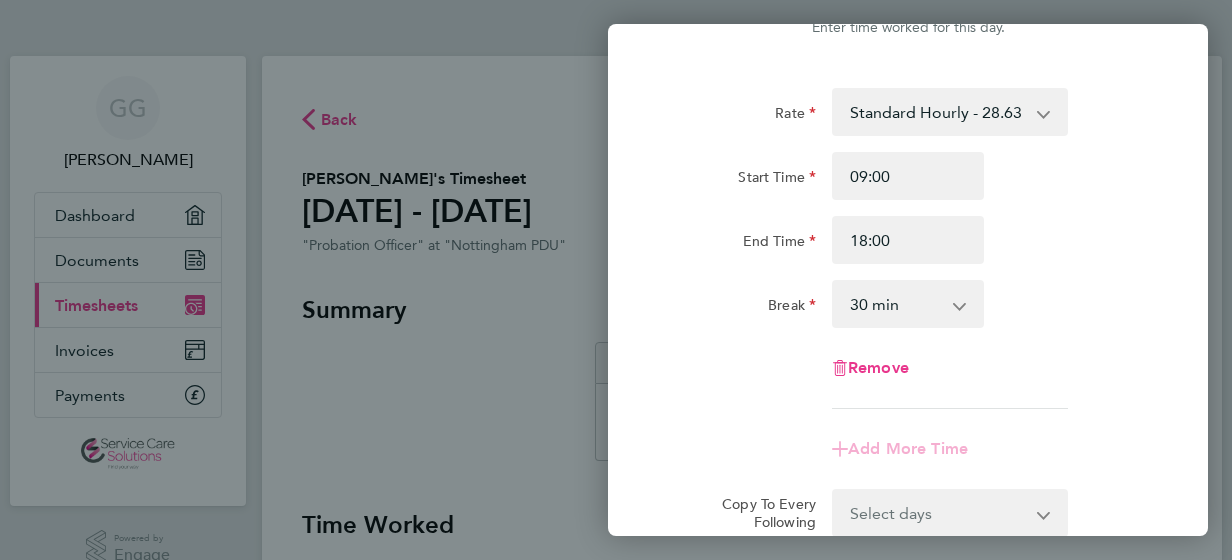 click on "Break  0 min   15 min   30 min   45 min   60 min   75 min   90 min" 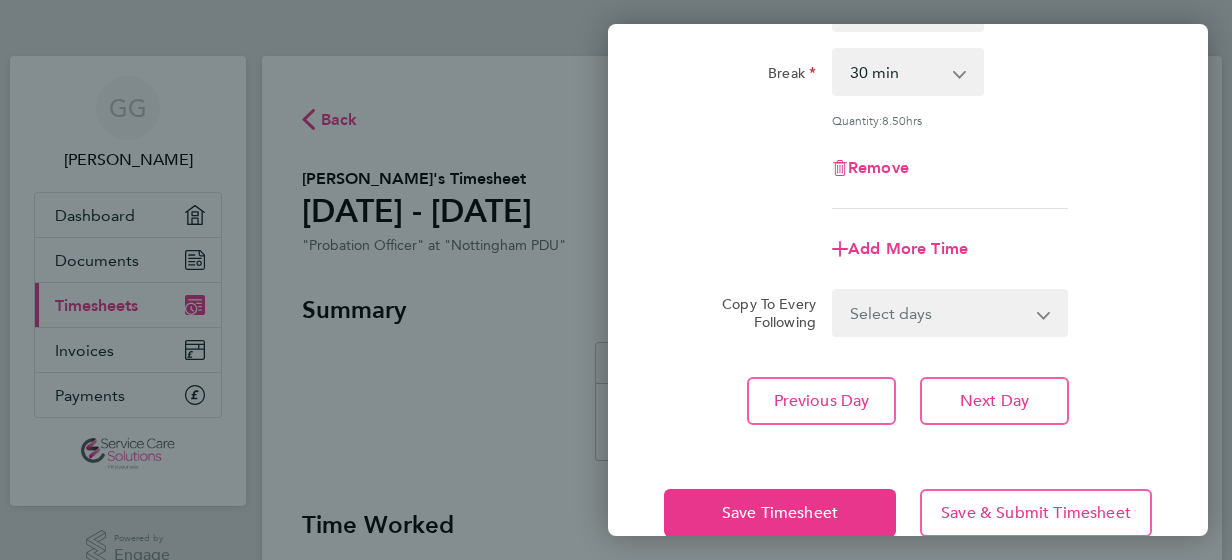 scroll, scrollTop: 343, scrollLeft: 0, axis: vertical 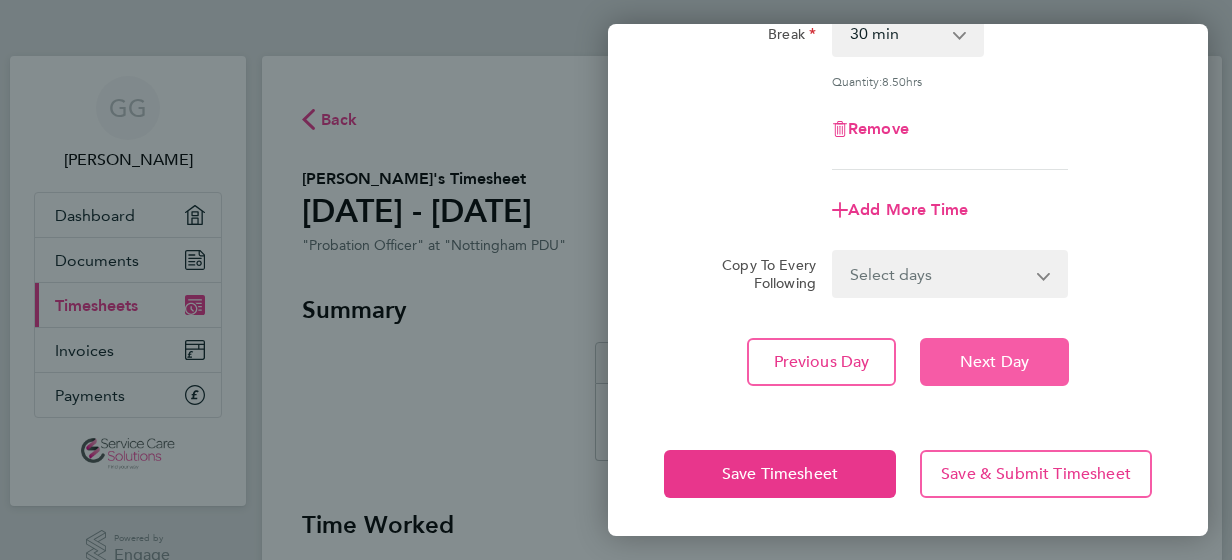 click on "Next Day" 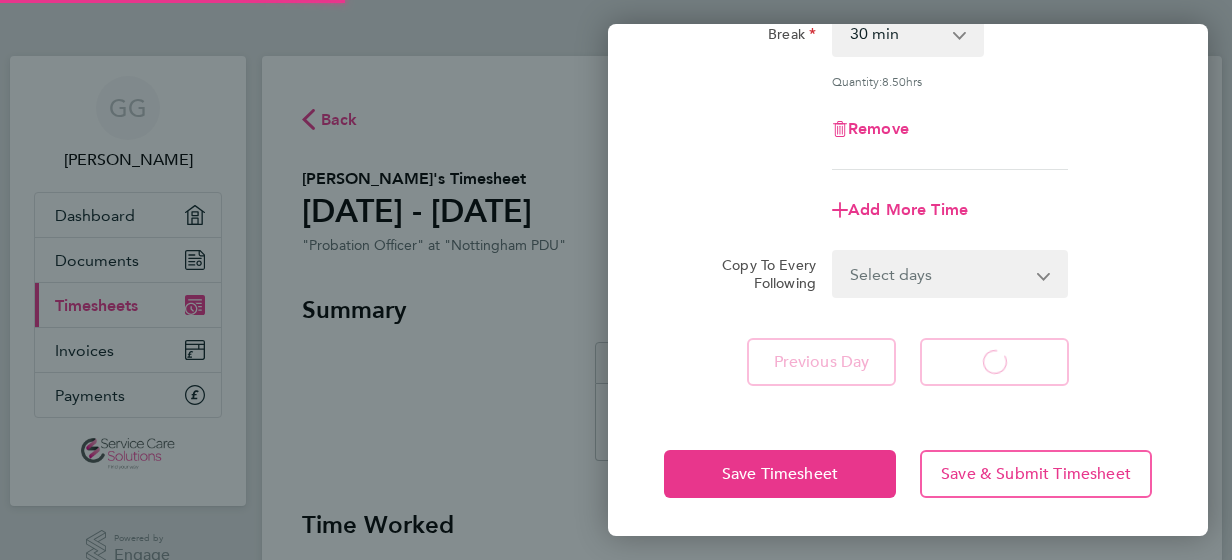 select on "30" 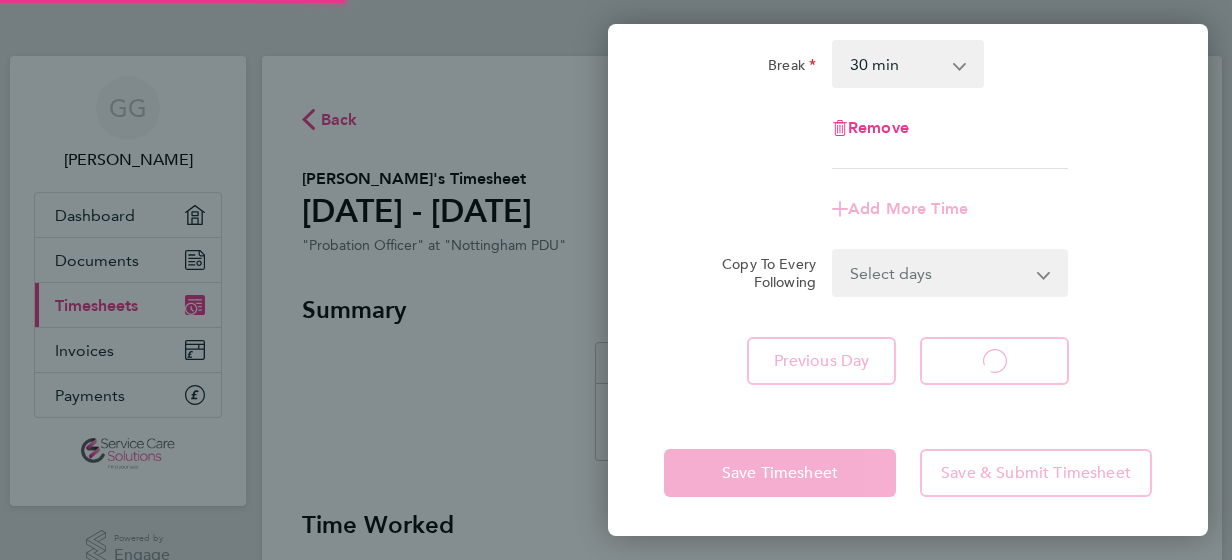 select on "30" 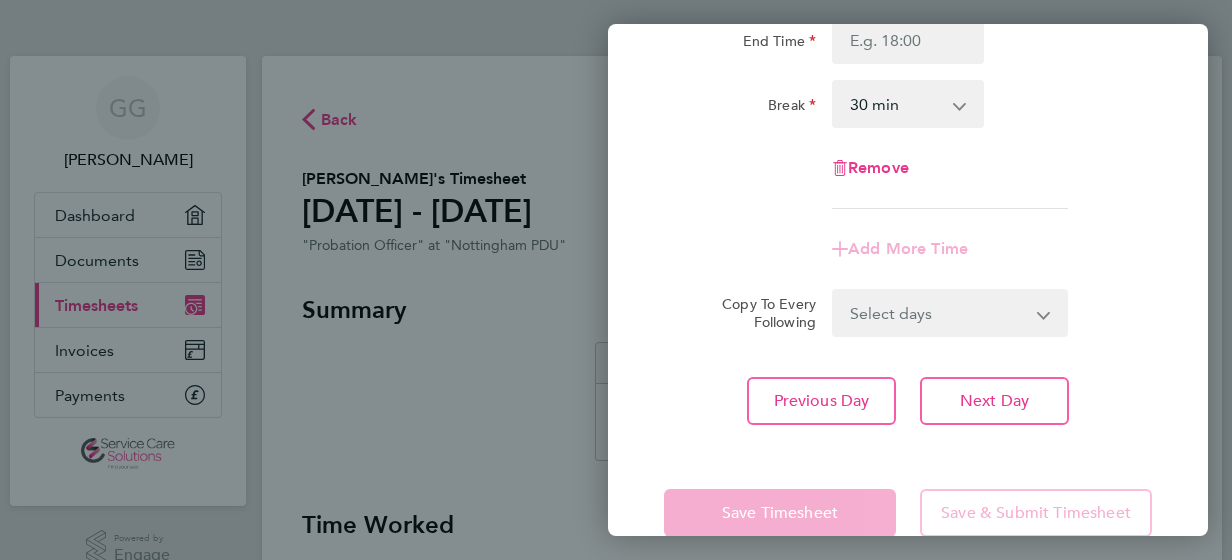 scroll, scrollTop: 112, scrollLeft: 0, axis: vertical 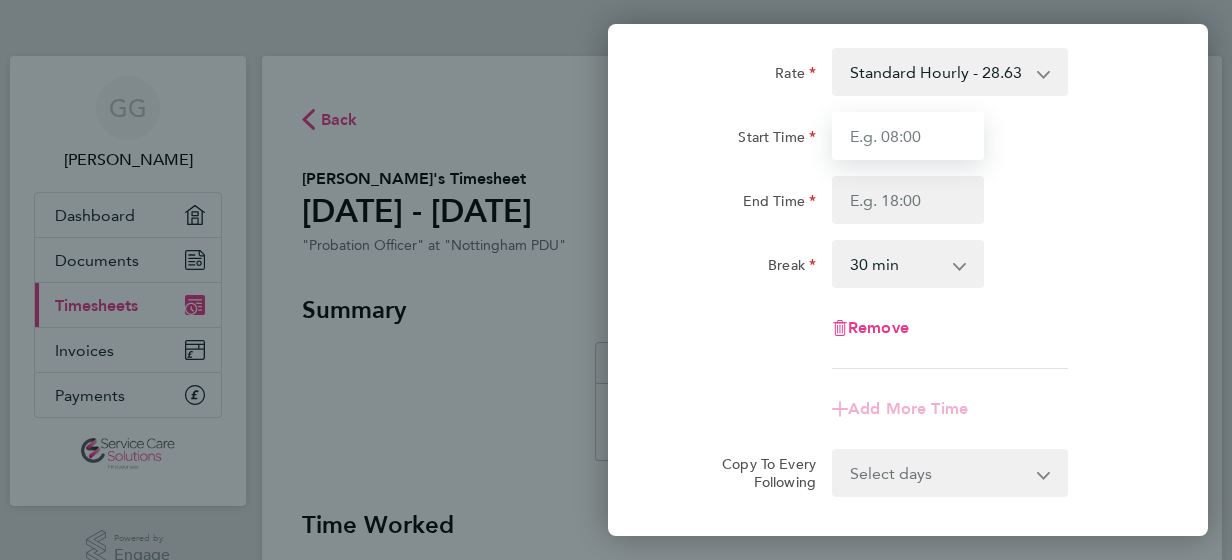 click on "Start Time" at bounding box center [908, 136] 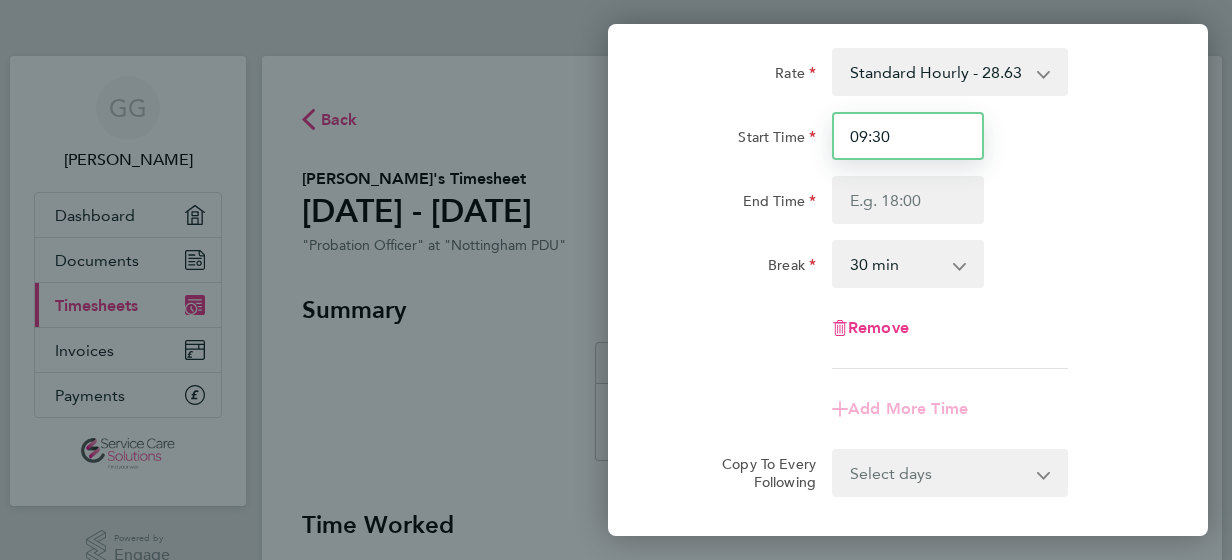 type on "09:30" 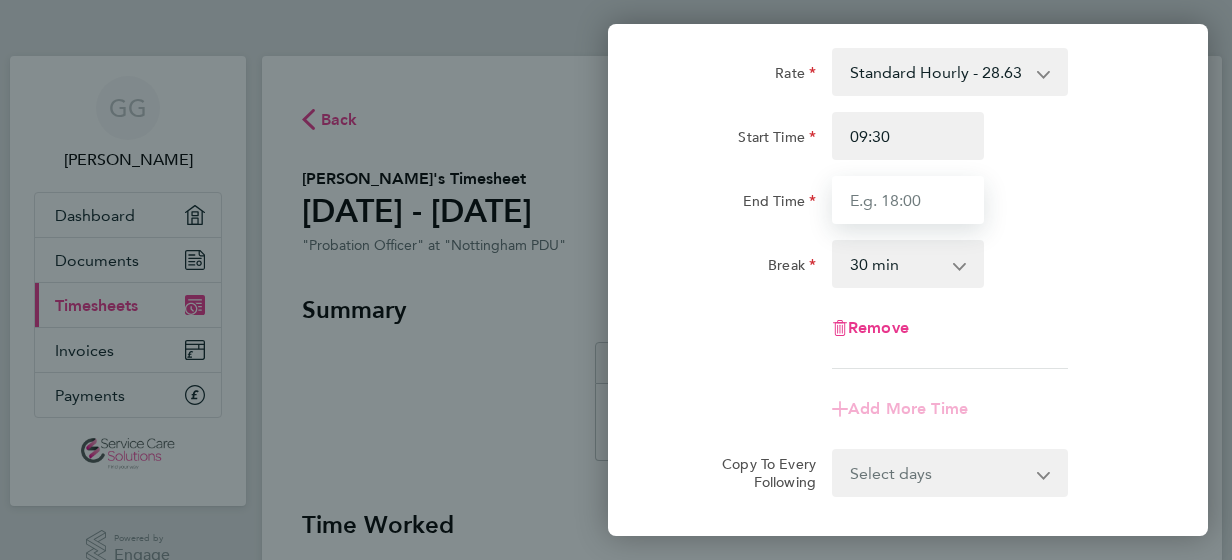 click on "End Time" at bounding box center (908, 200) 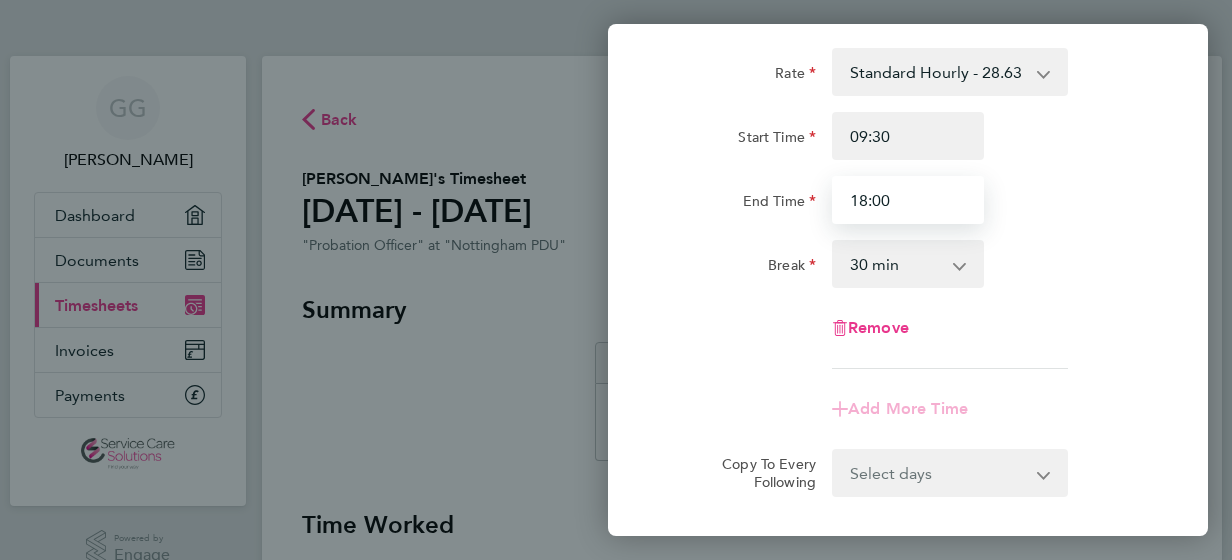 type on "18:00" 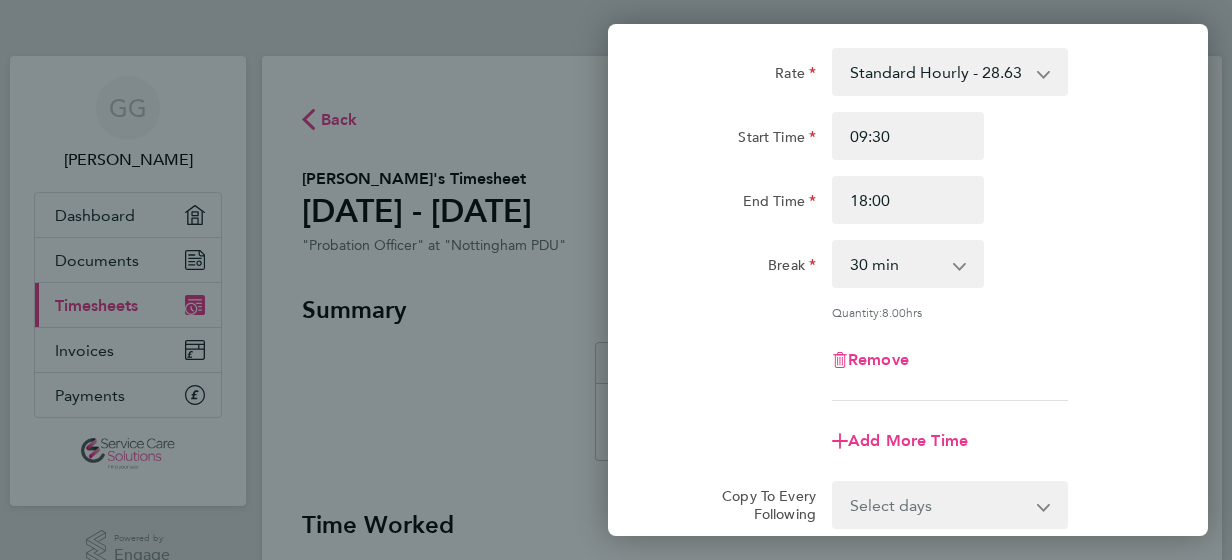 click on "Start Time 09:30 End Time 18:00" 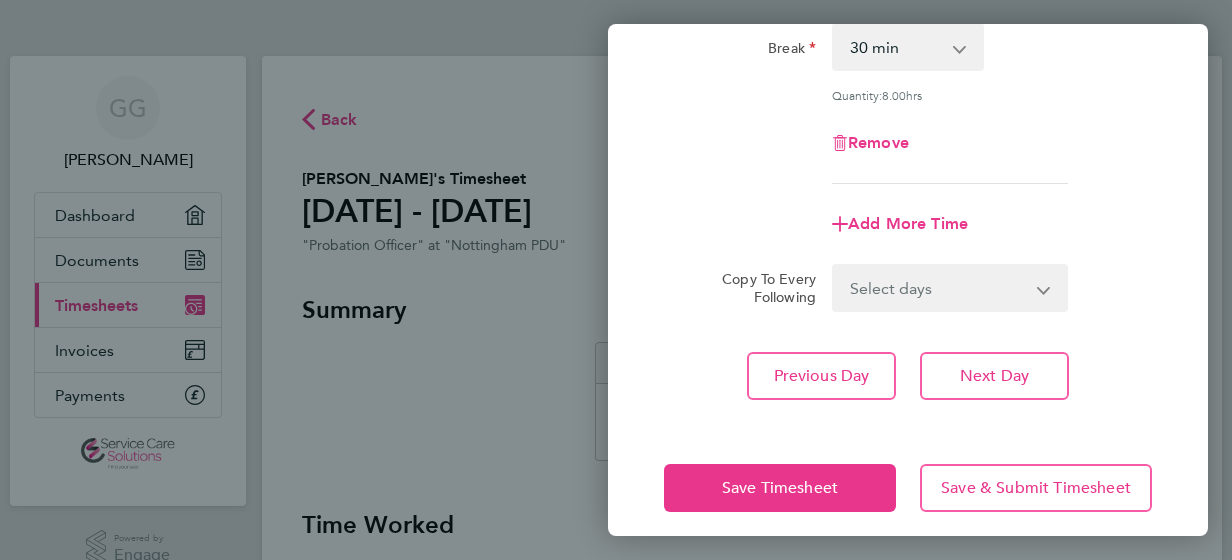 scroll, scrollTop: 343, scrollLeft: 0, axis: vertical 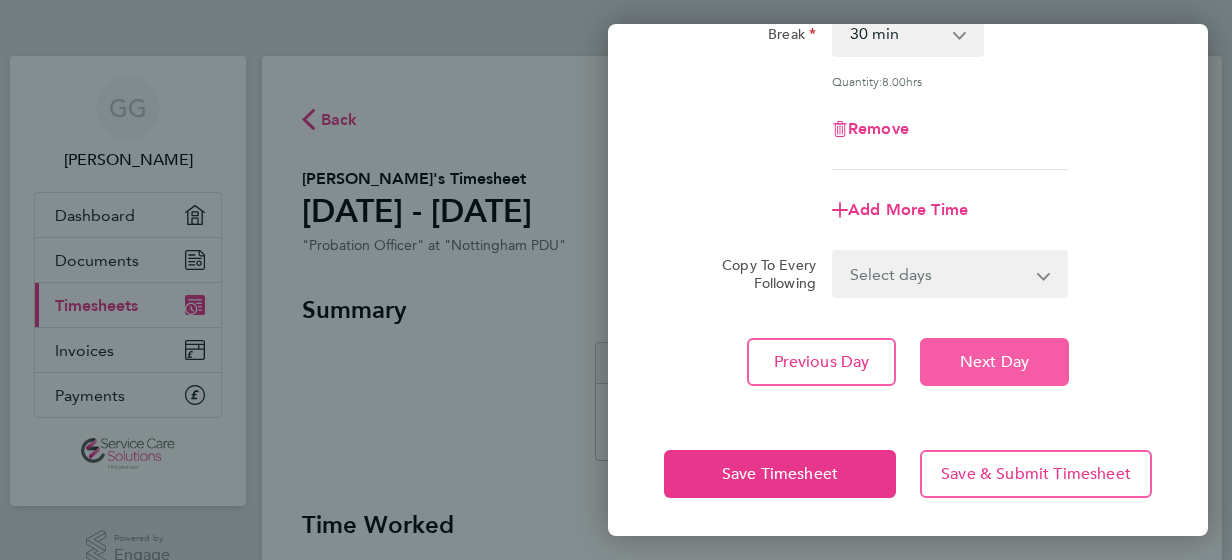 click on "Next Day" 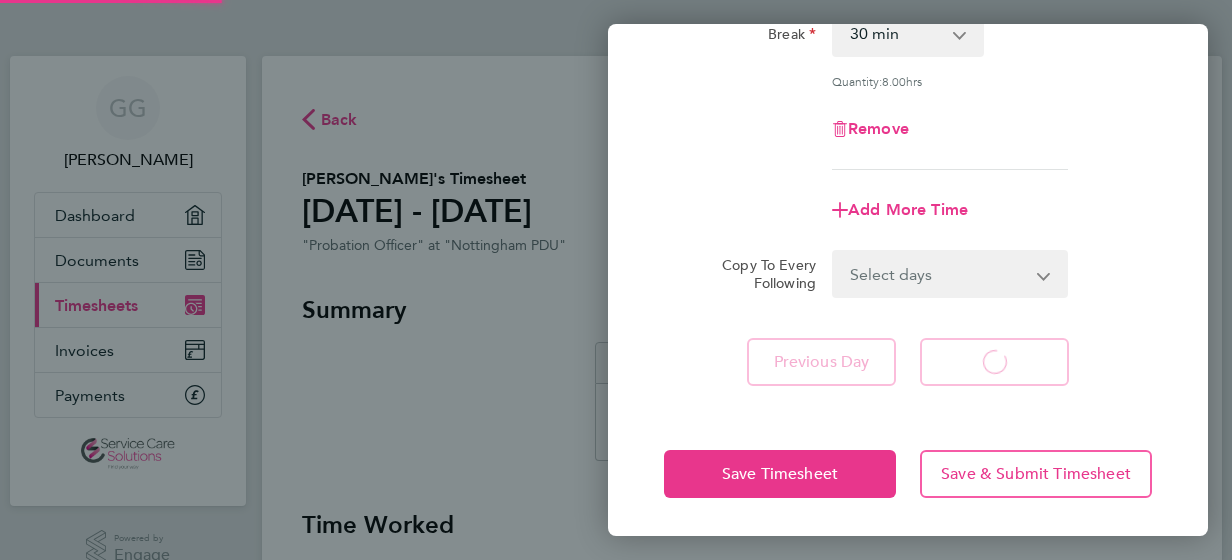 select on "30" 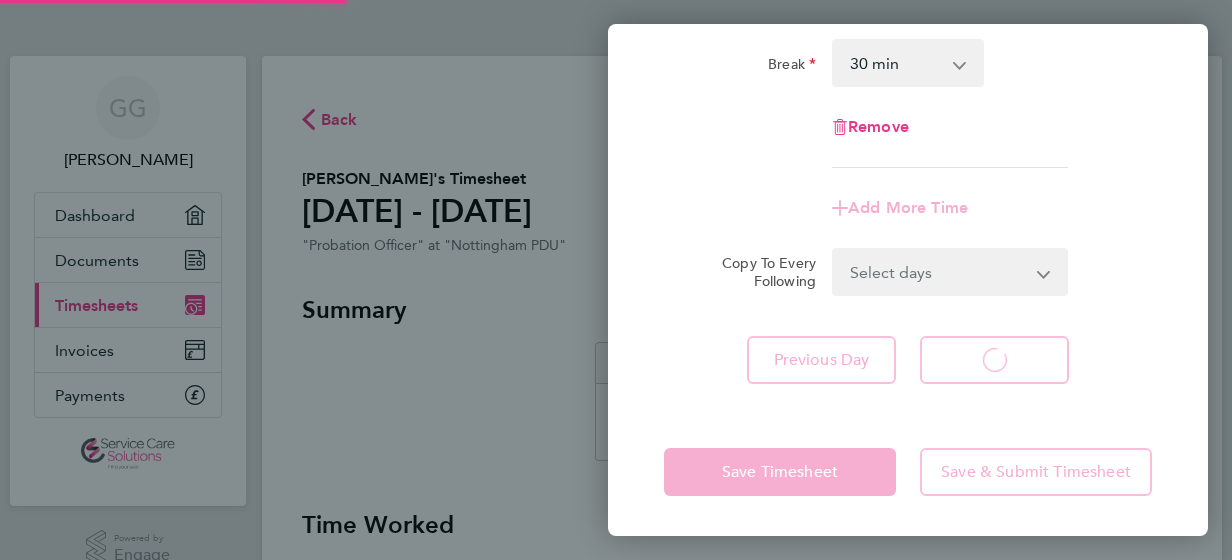 scroll, scrollTop: 312, scrollLeft: 0, axis: vertical 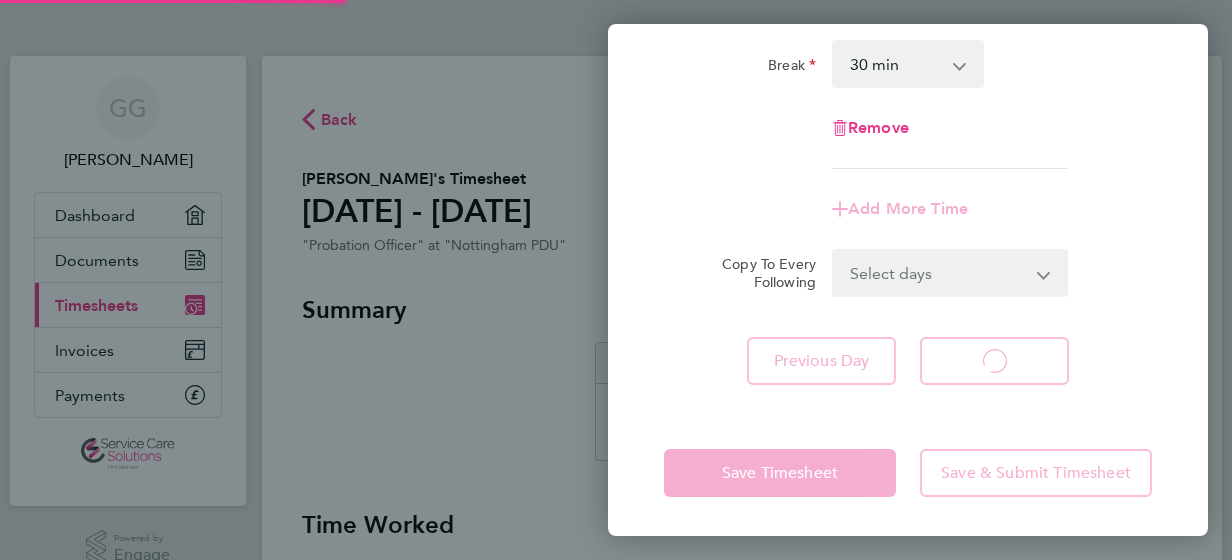 select on "30" 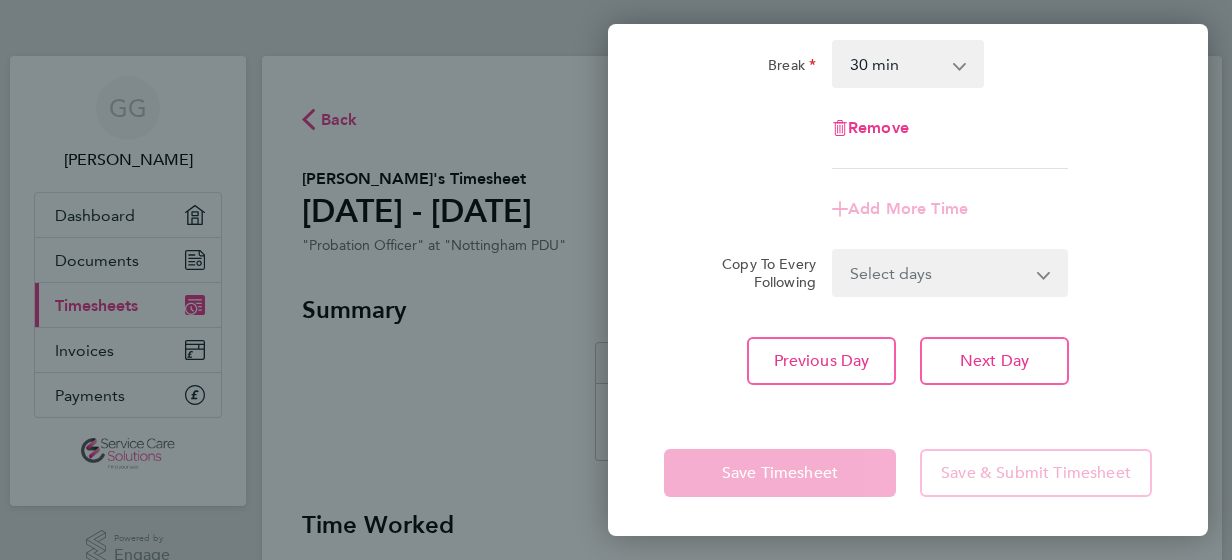 click on "Remove" 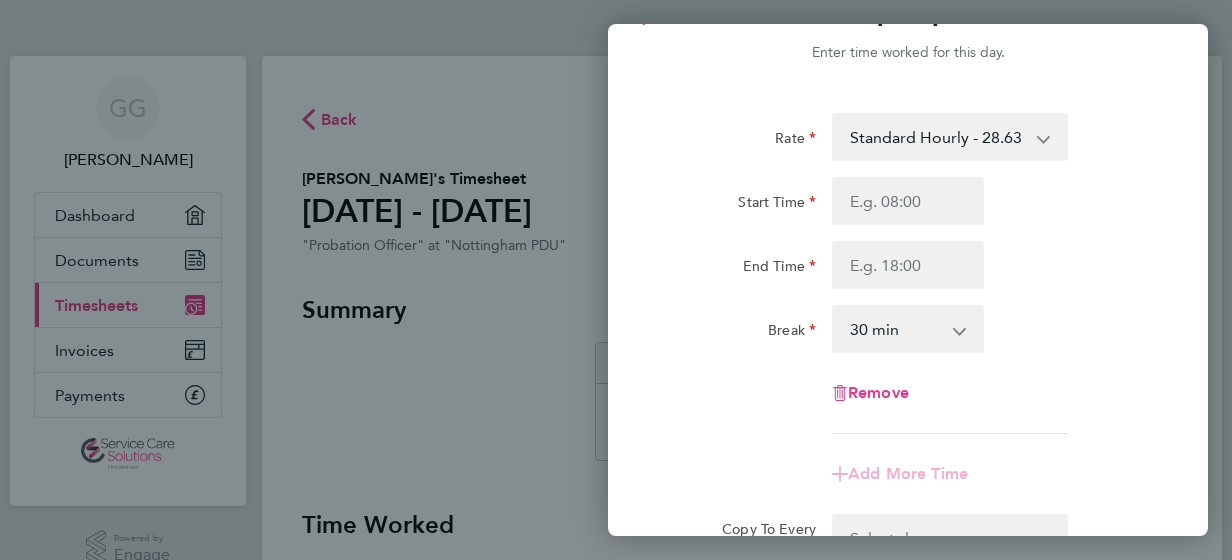 scroll, scrollTop: 32, scrollLeft: 0, axis: vertical 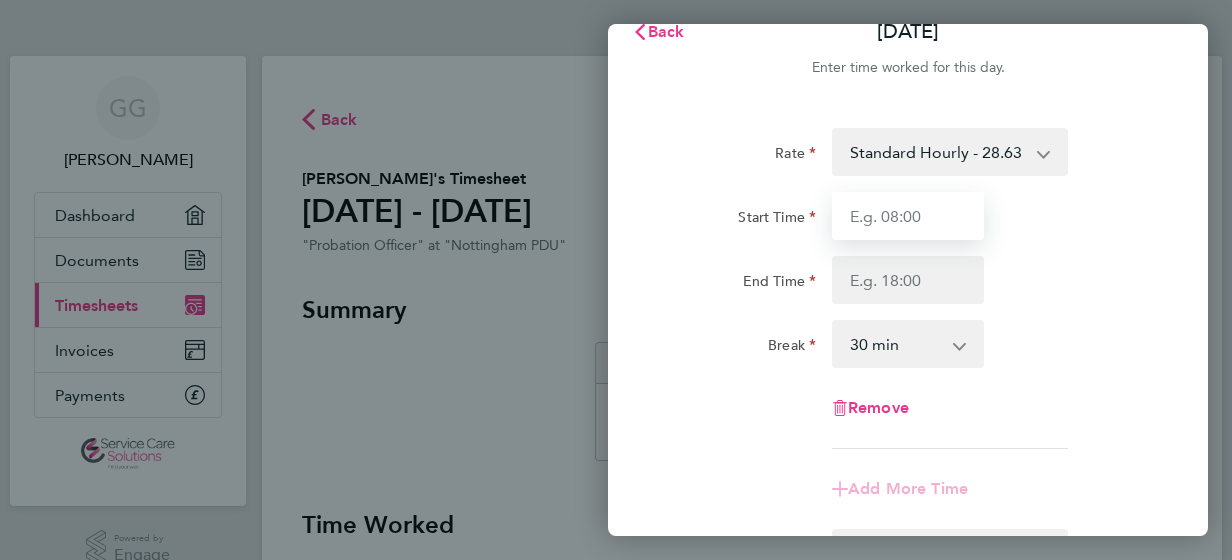 click on "Start Time" at bounding box center (908, 216) 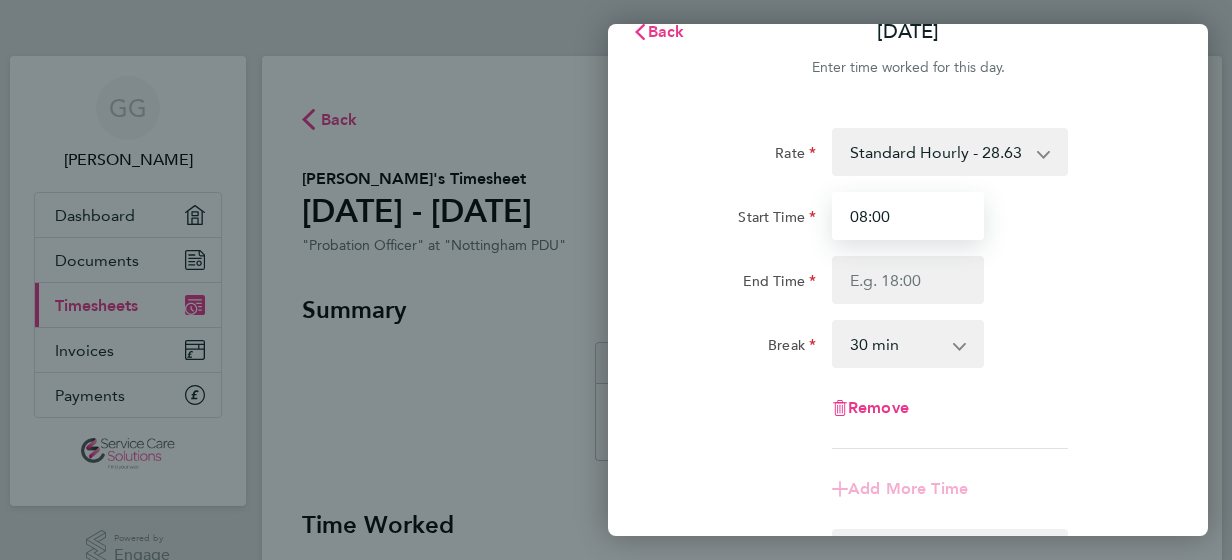 type on "08:00" 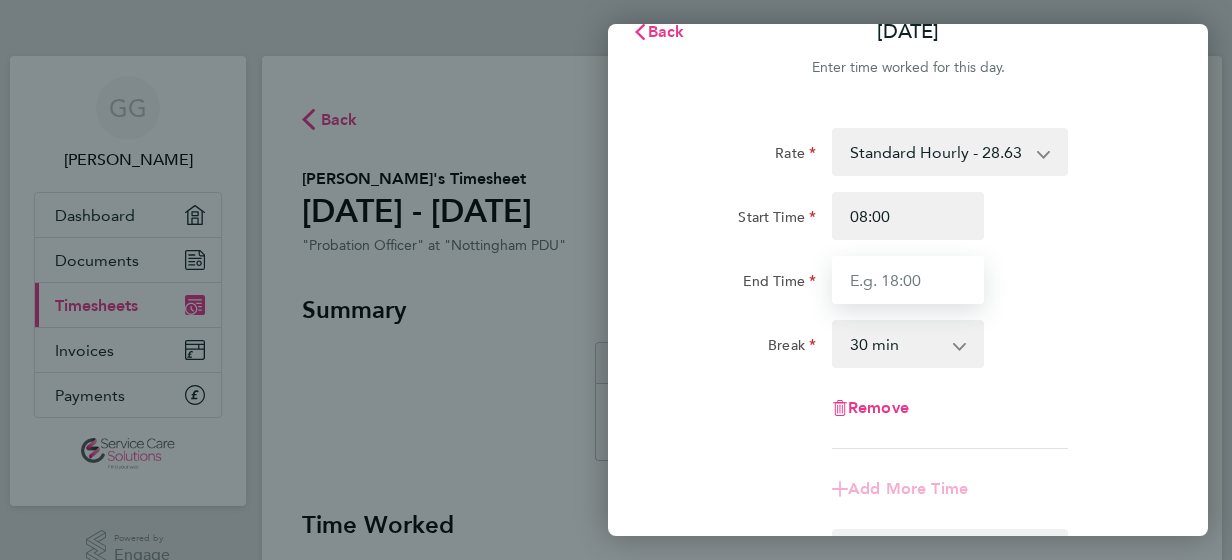 click on "End Time" at bounding box center [908, 280] 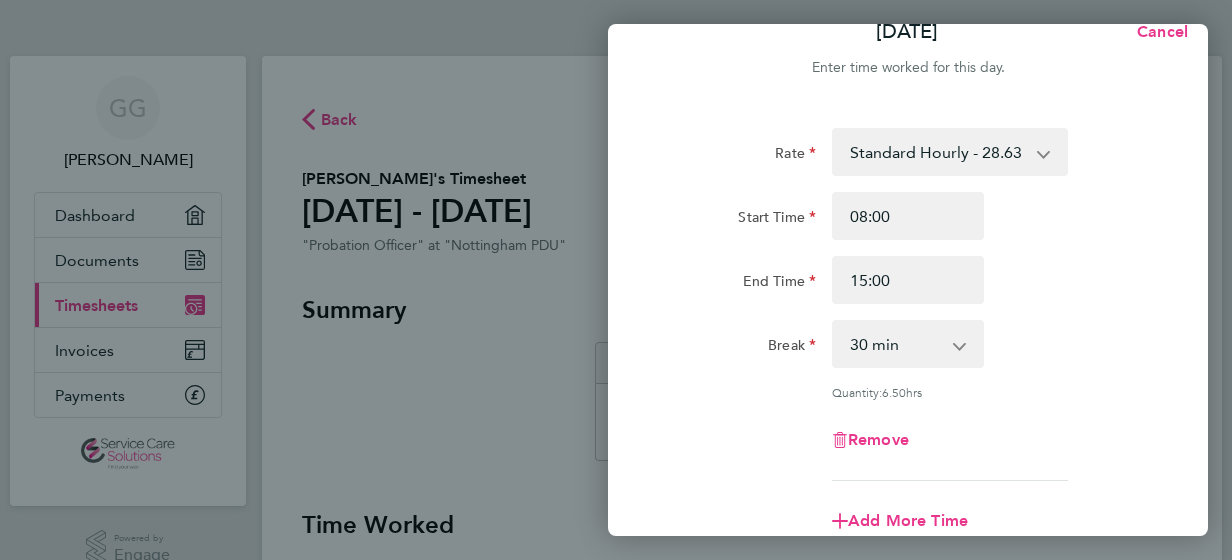 click on "Break  0 min   15 min   30 min   45 min   60 min   75 min   90 min" 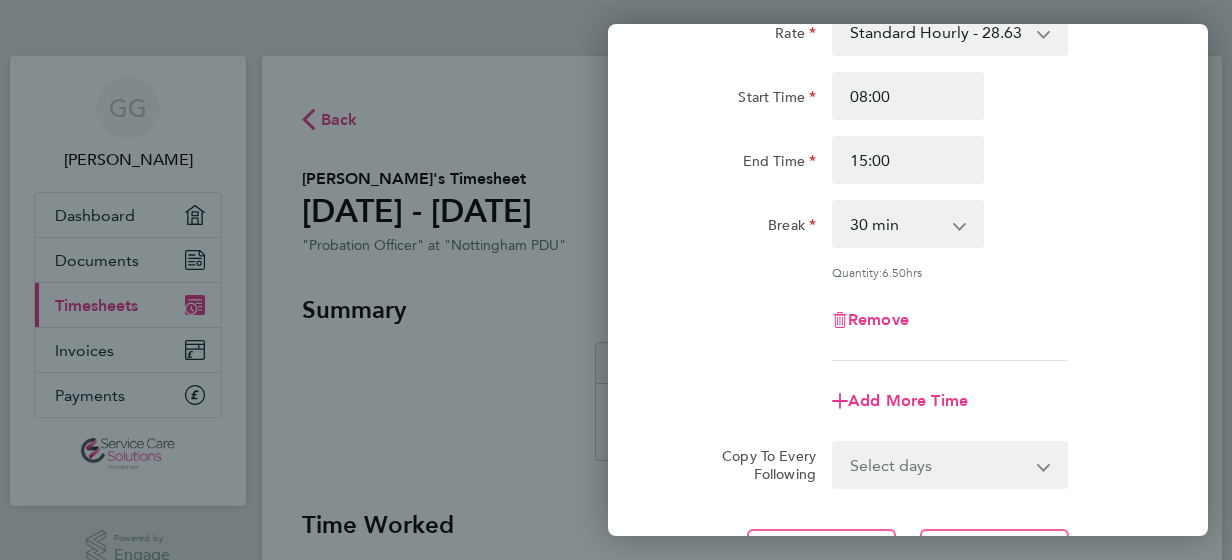 scroll, scrollTop: 192, scrollLeft: 0, axis: vertical 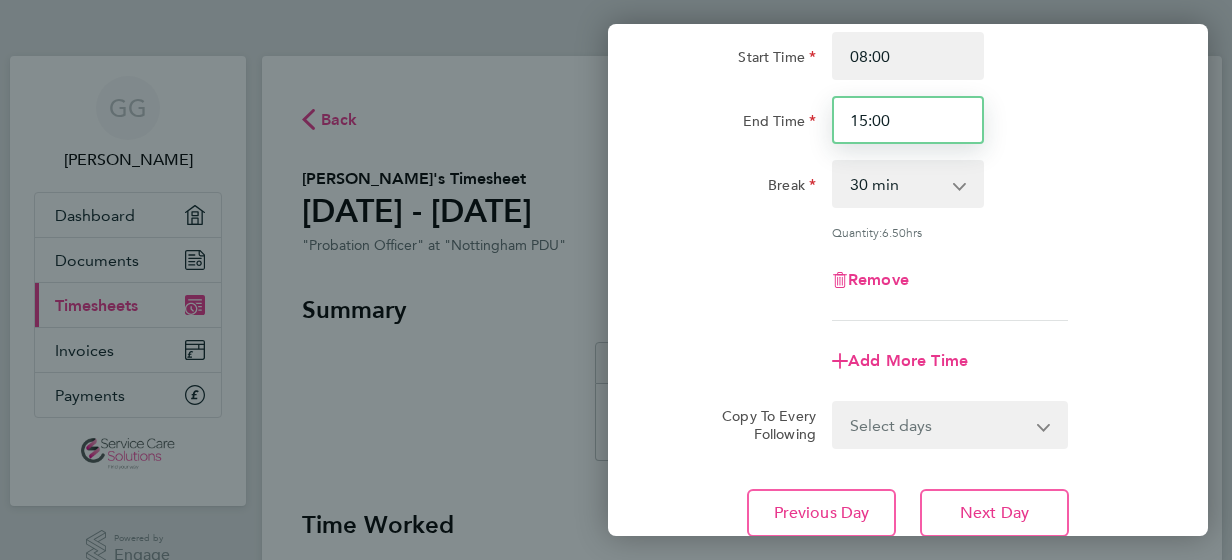 click on "15:00" at bounding box center [908, 120] 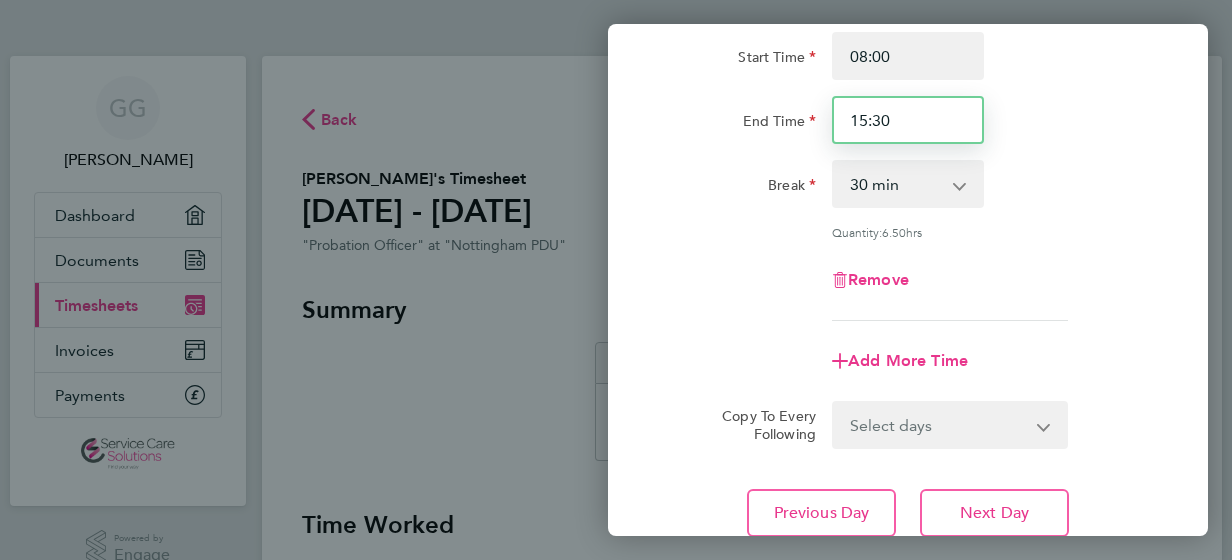 type on "15:30" 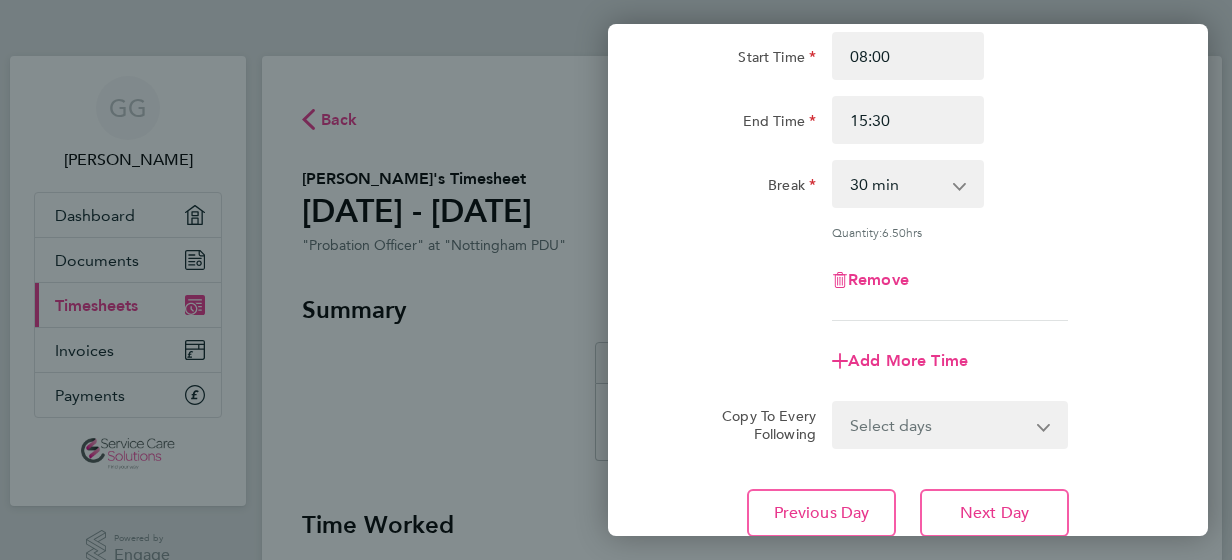 click on "Break  0 min   15 min   30 min   45 min   60 min   75 min   90 min" 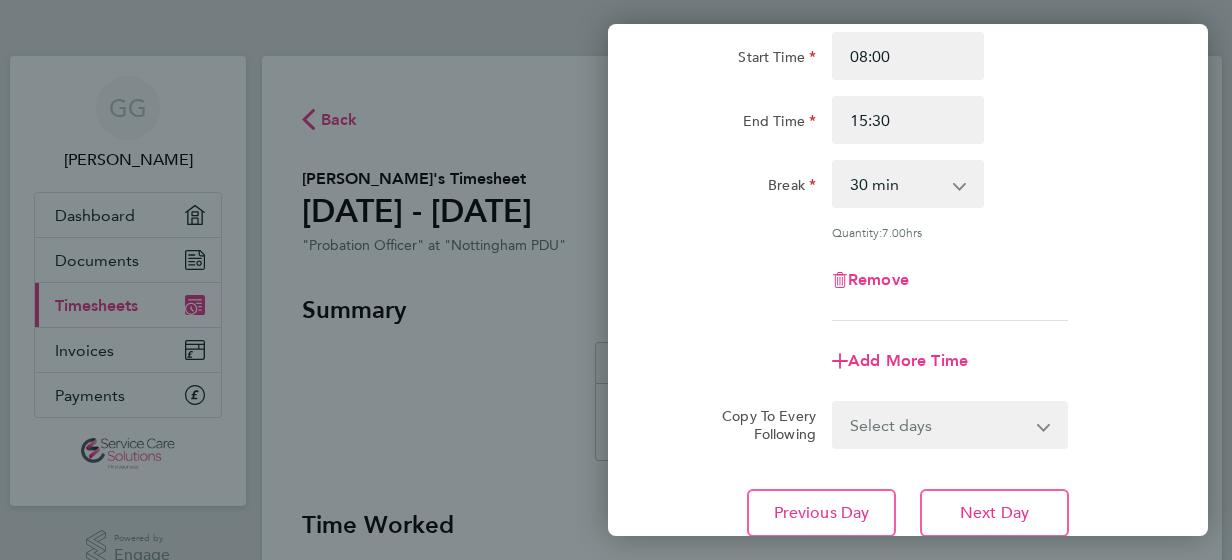 click on "Rate  Standard Hourly - 28.63
Start Time 08:00 End Time 15:30 Break  0 min   15 min   30 min   45 min   60 min   75 min   90 min
Quantity:  7.00  hrs
Remove
Add More Time" 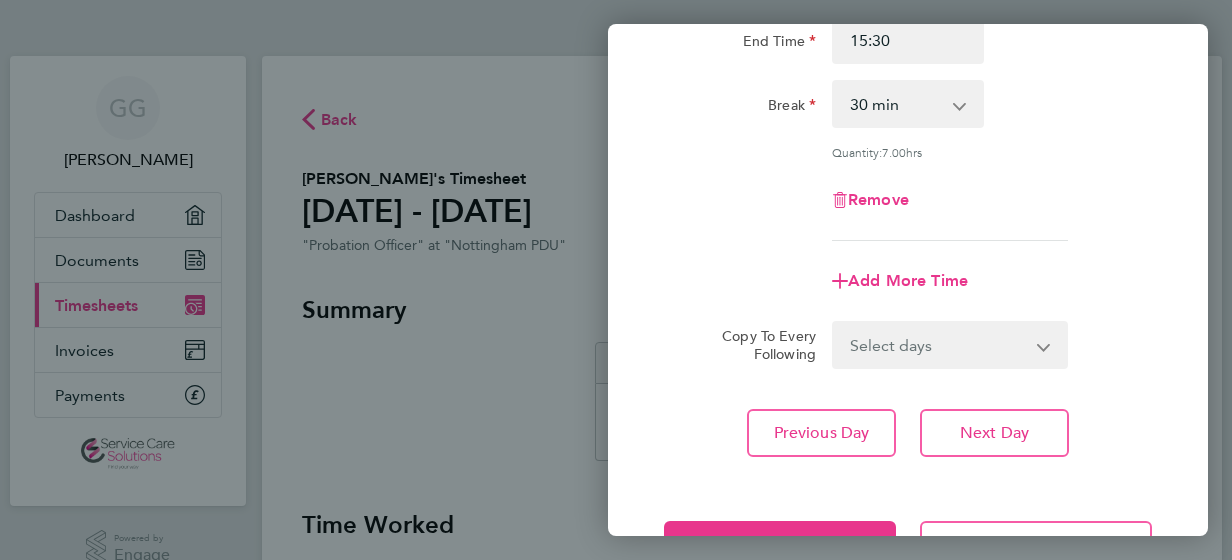 scroll, scrollTop: 312, scrollLeft: 0, axis: vertical 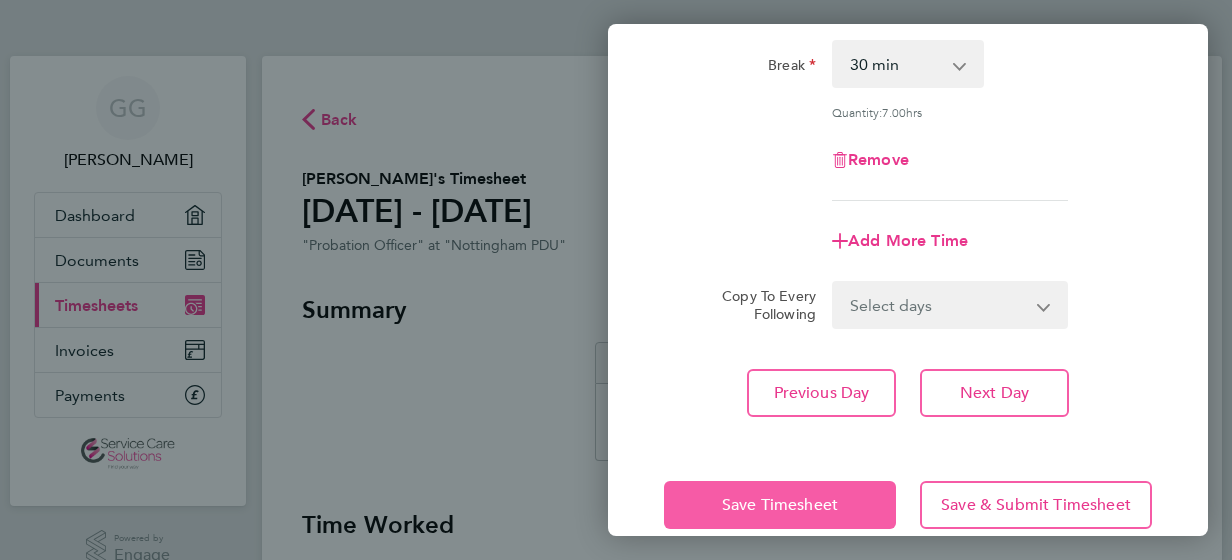 click on "Save Timesheet" 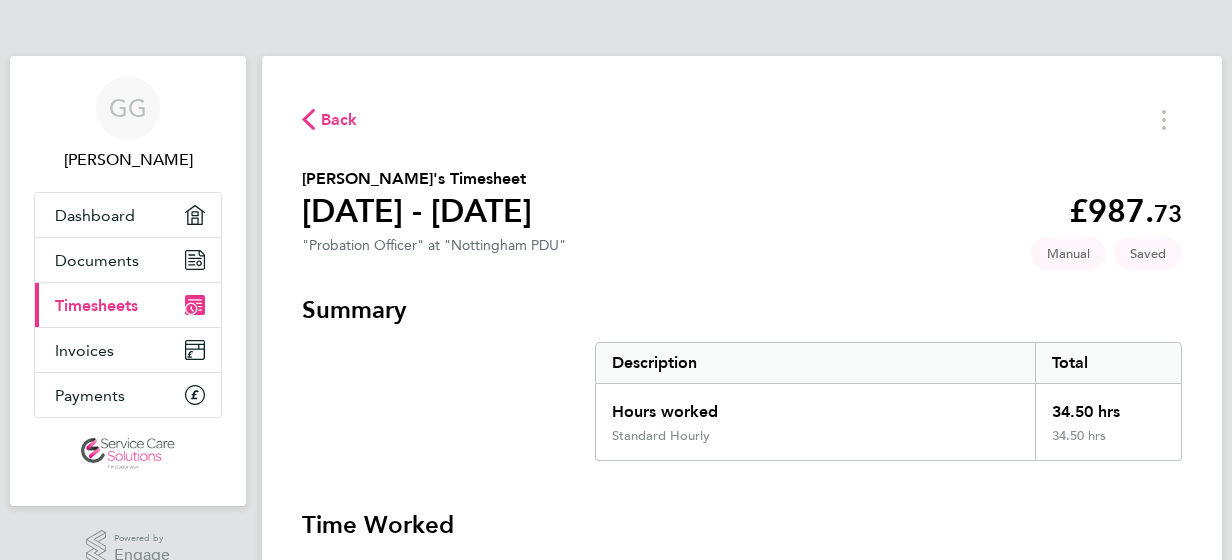 click on "Summary   Description   Total   Hours worked   34.50 hrs   Standard Hourly   34.50 hrs   Time Worked   [DATE]   14:00 to 16:00   |   0 min   2.00 hrs   |   Standard Hourly   (£28.63) =   £57.26   Edit   [DATE]   09:00 to 18:30   |   30 min   9.00 hrs   |   Standard Hourly   (£28.63) =   £257.67   Edit   [DATE]   09:00 to 18:00   |   30 min   8.50 hrs   |   Standard Hourly   (£28.63) =   £243.36   Edit   [DATE]   09:30 to 18:00   |   30 min   8.00 hrs   |   Standard Hourly   (£28.63) =   £229.04   Edit   [DATE]   08:00 to 15:30   |   30 min   7.00 hrs   |   Standard Hourly   (£28.63) =   £200.41   Edit   [DATE]   Add time for [DATE]   Add time for [DATE]   [DATE]   Add time for [DATE]   Add time for [DATE]   Submit For Approval" at bounding box center [742, 789] 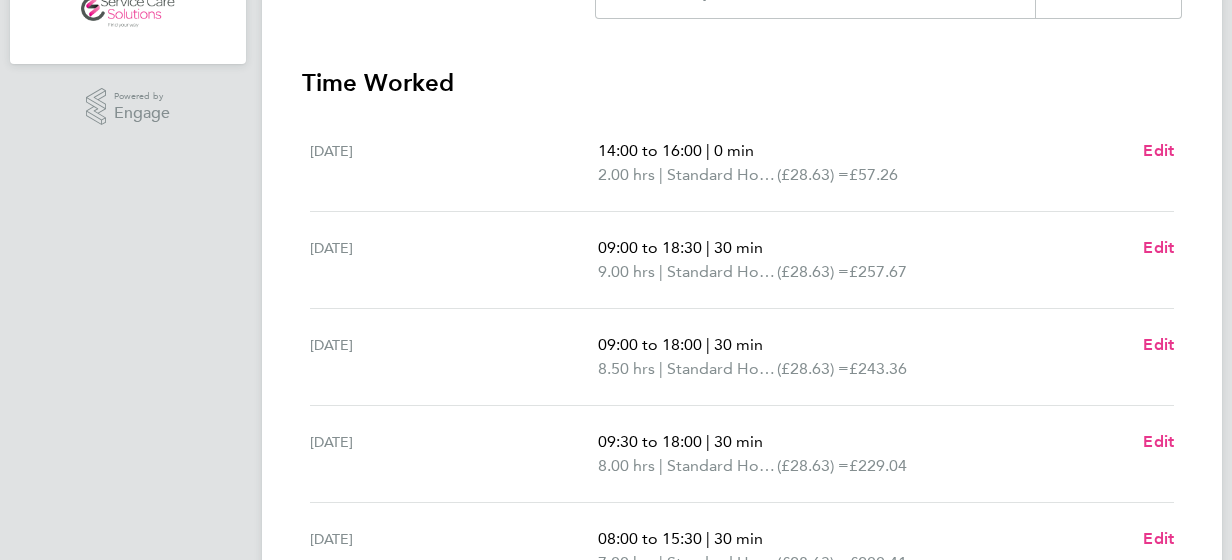 scroll, scrollTop: 480, scrollLeft: 0, axis: vertical 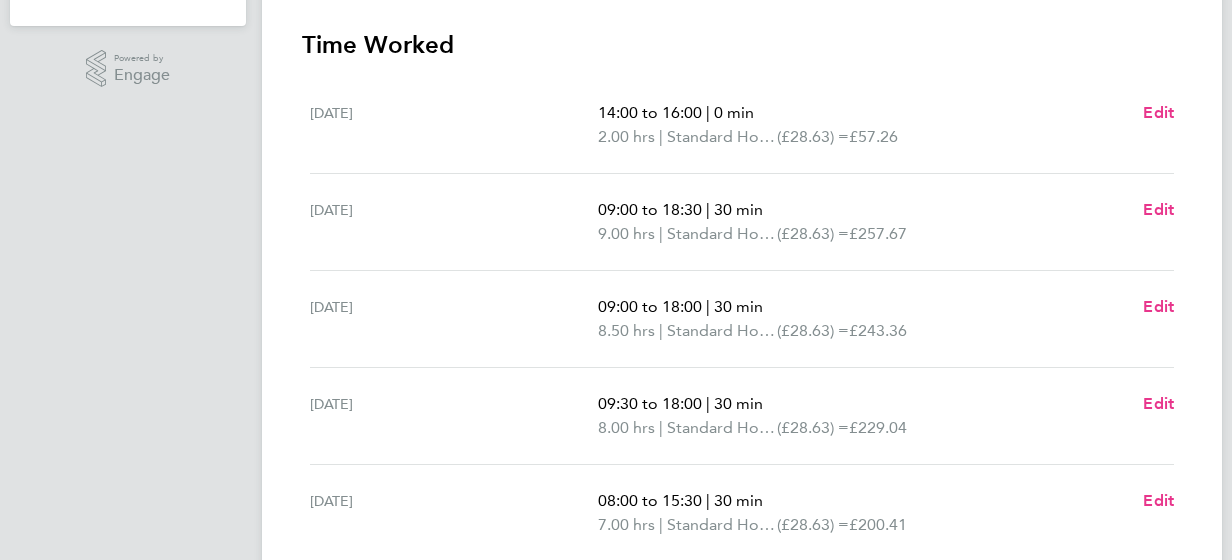click on "[DATE]   14:00 to 16:00   |   0 min   2.00 hrs   |   Standard Hourly   (£28.63) =   £57.26   Edit   [DATE]   09:00 to 18:30   |   30 min   9.00 hrs   |   Standard Hourly   (£28.63) =   £257.67   Edit   [DATE]   09:00 to 18:00   |   30 min   8.50 hrs   |   Standard Hourly   (£28.63) =   £243.36   Edit   [DATE]   09:30 to 18:00   |   30 min   8.00 hrs   |   Standard Hourly   (£28.63) =   £229.04   Edit   [DATE]   08:00 to 15:30   |   30 min   7.00 hrs   |   Standard Hourly   (£28.63) =   £200.41   Edit   [DATE]   Add time for [DATE]   Add time for [DATE]   [DATE]   Add time for [DATE]   Add time for [DATE]" 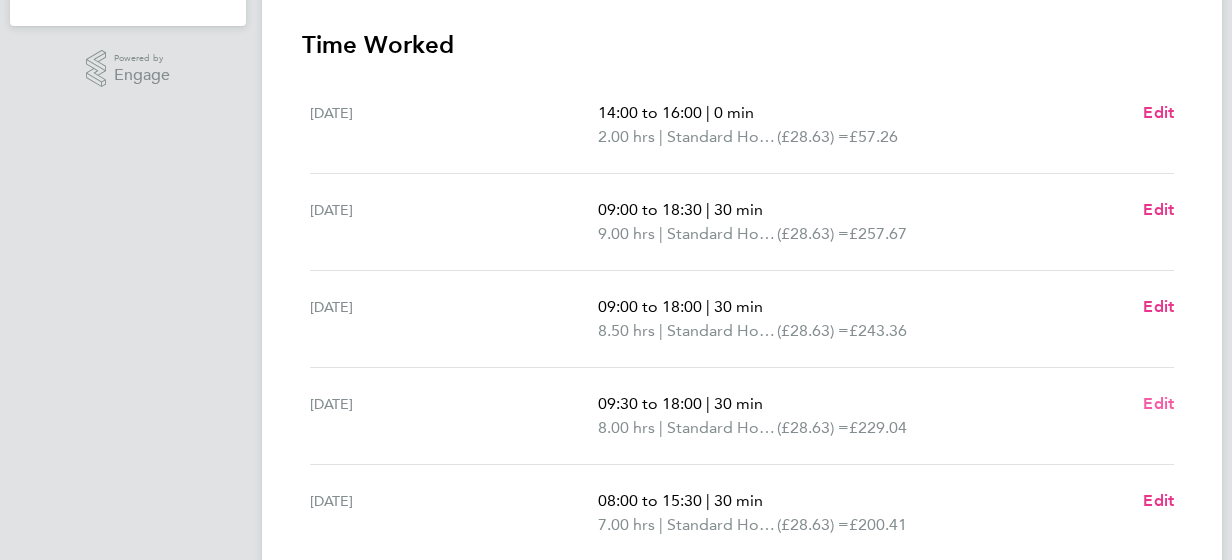 click on "Edit" at bounding box center [1158, 403] 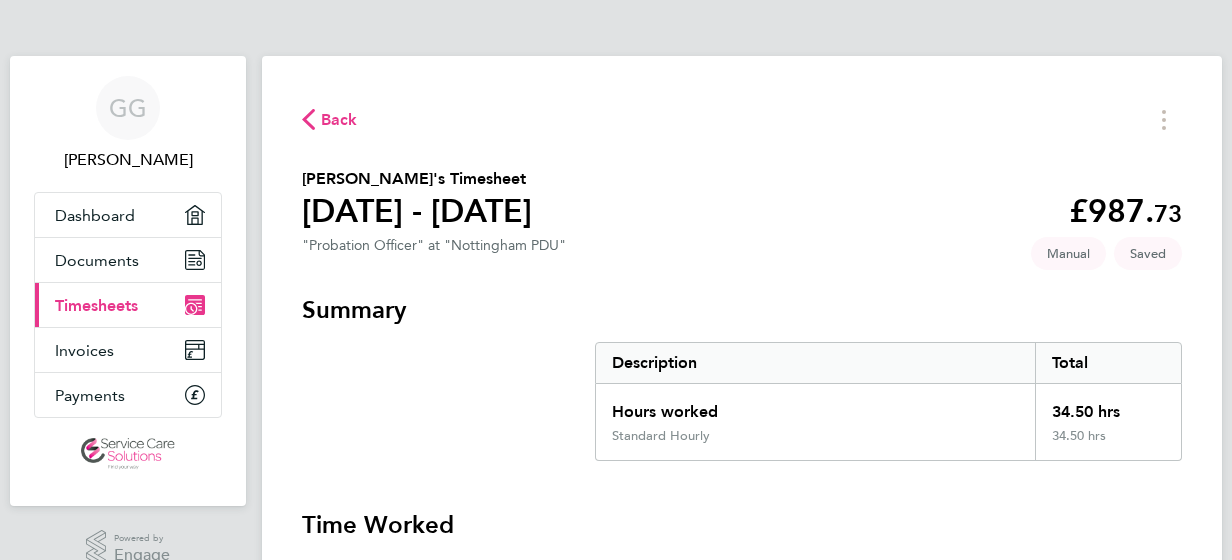 select on "30" 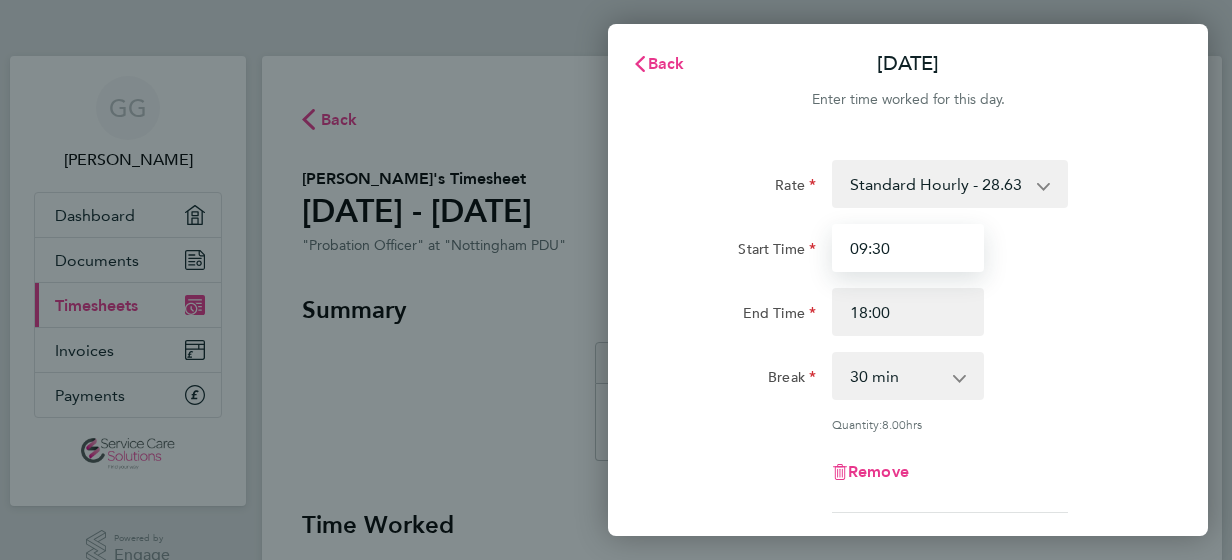 click on "09:30" at bounding box center [908, 248] 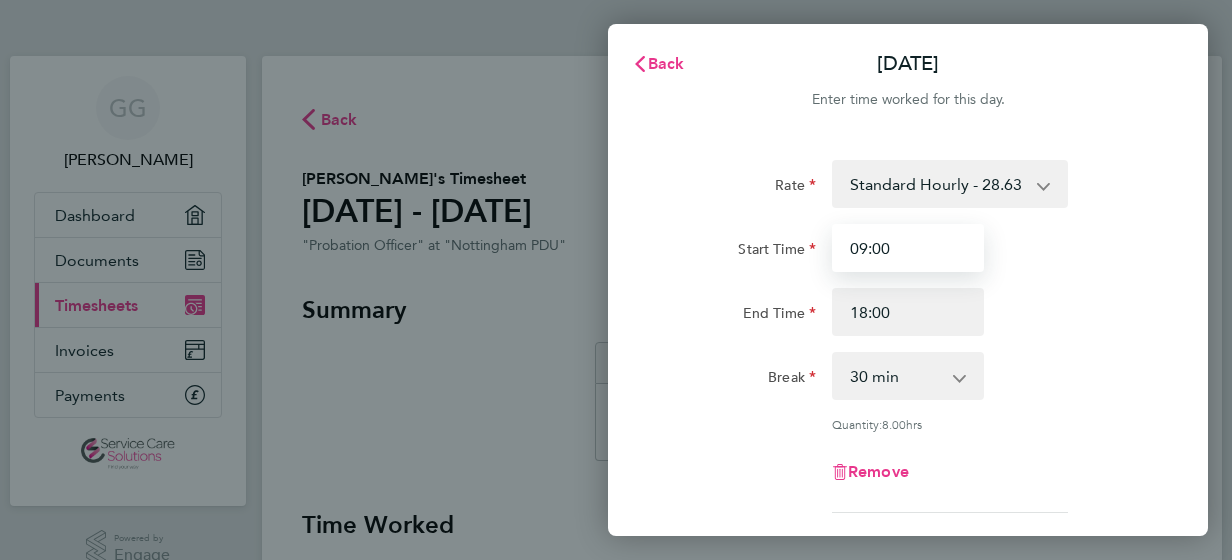 type on "09:00" 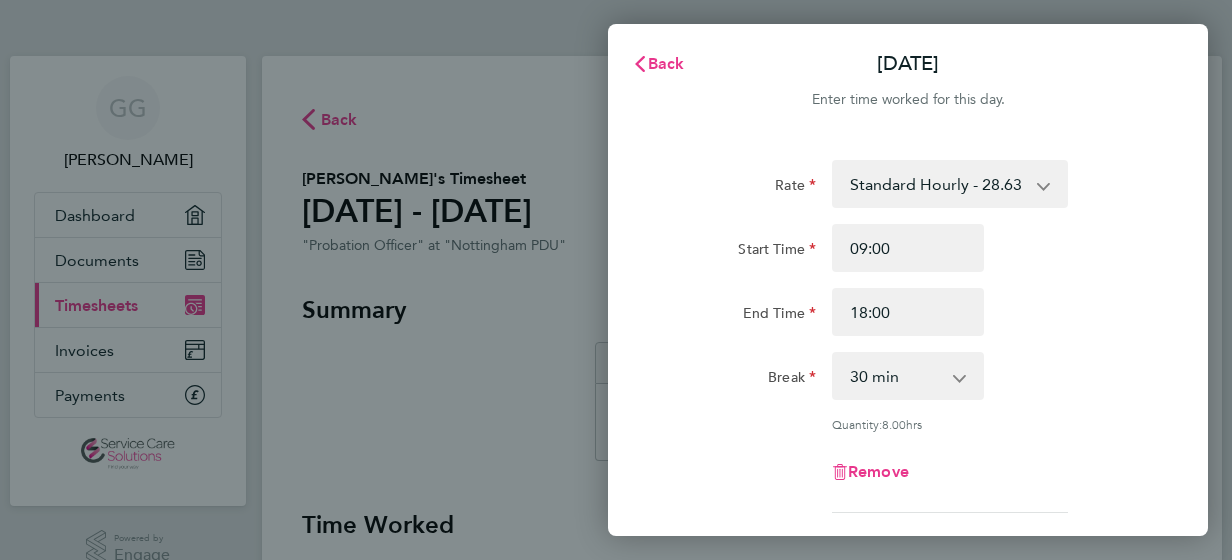 click on "Start Time 09:00" 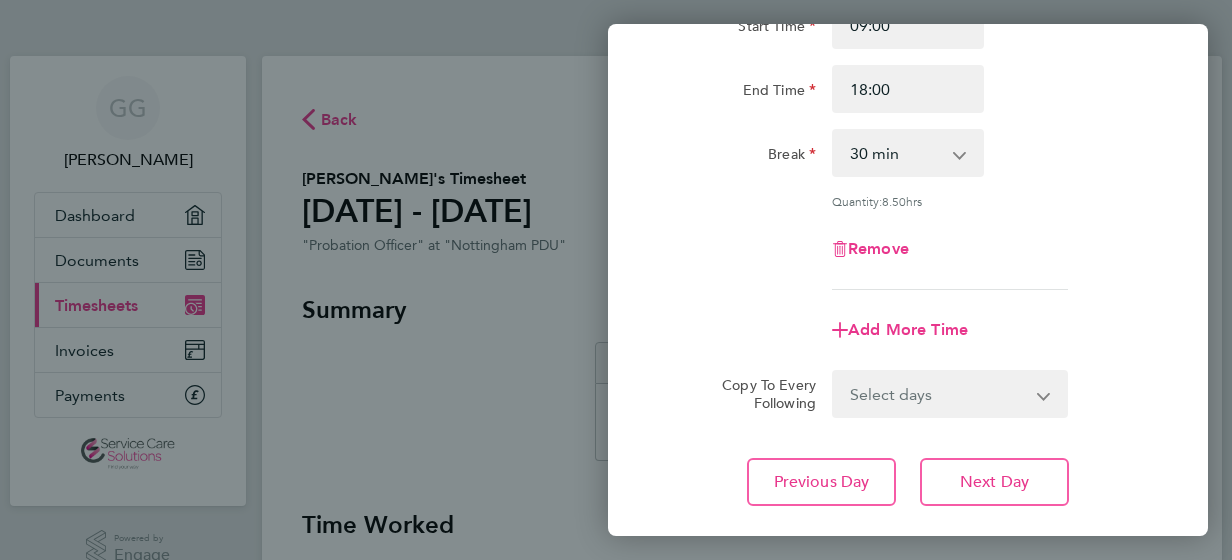 scroll, scrollTop: 280, scrollLeft: 0, axis: vertical 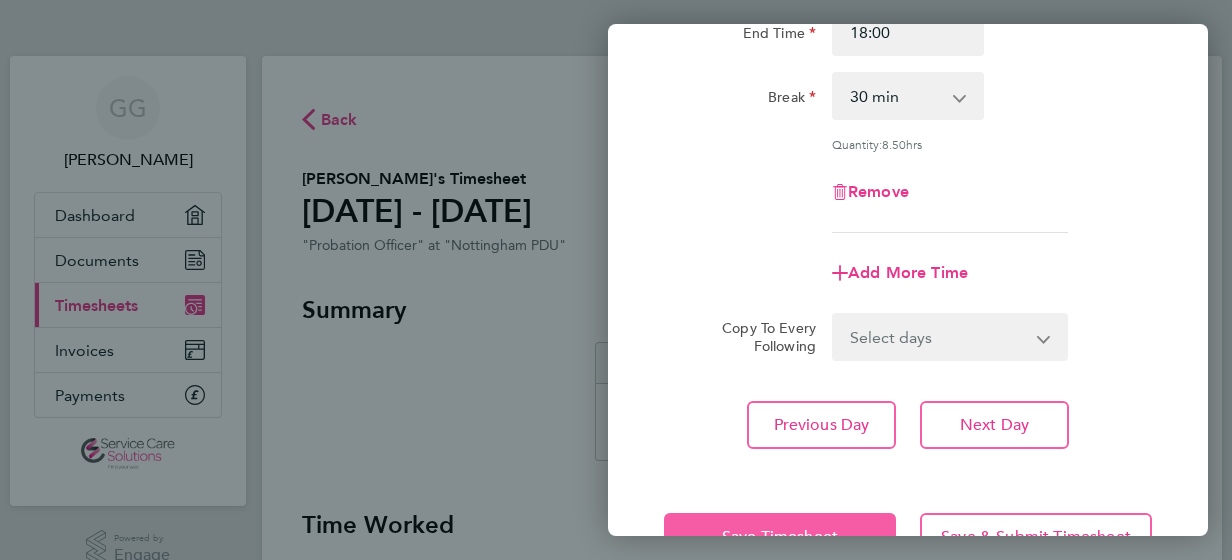 click on "Save Timesheet" 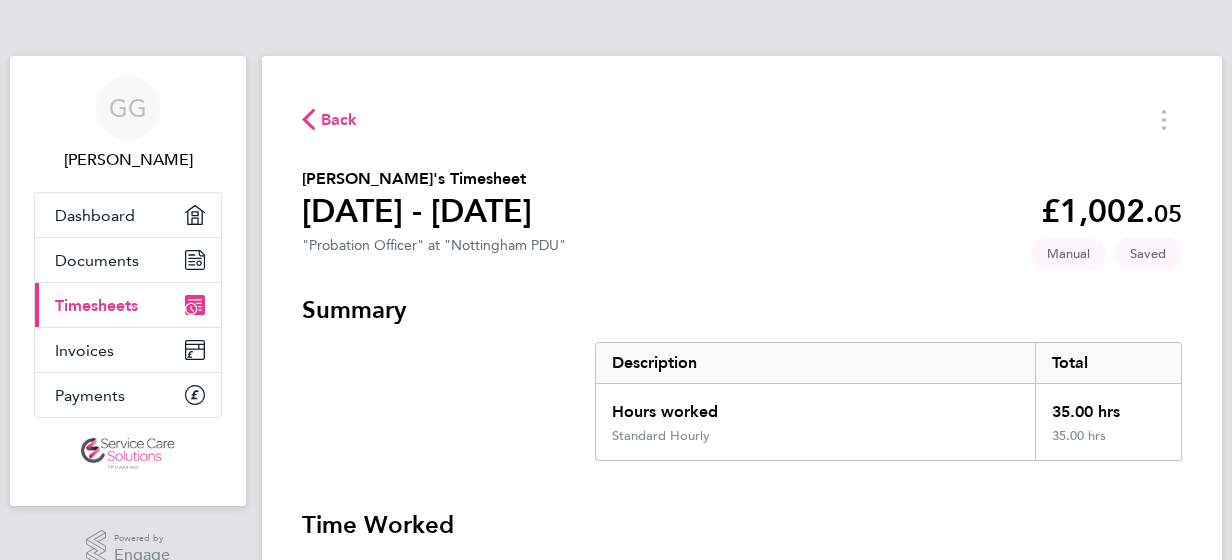 drag, startPoint x: 822, startPoint y: 521, endPoint x: 780, endPoint y: 520, distance: 42.0119 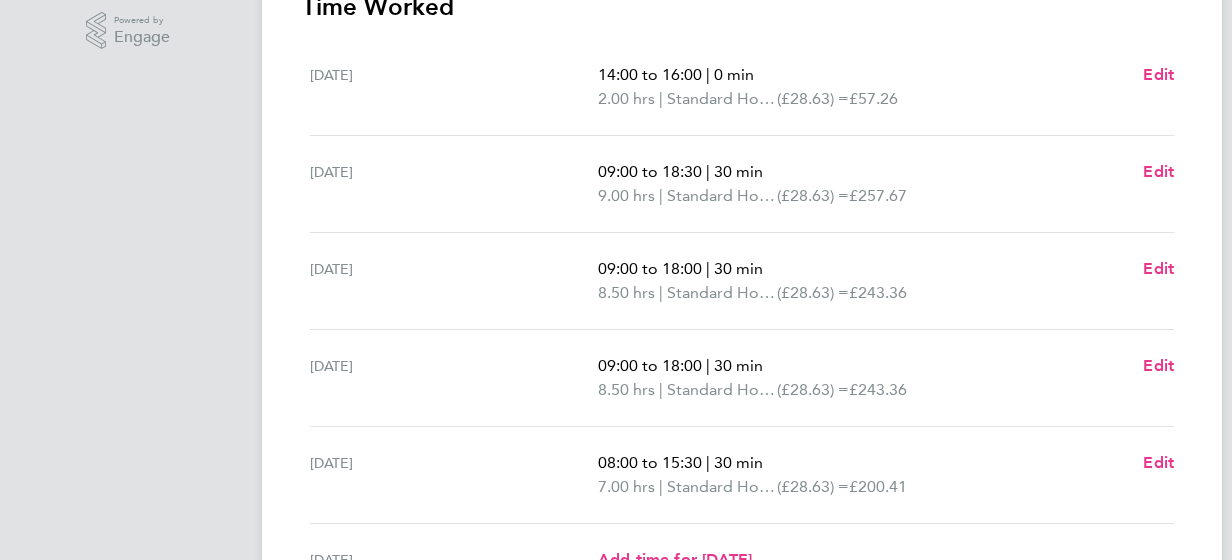 scroll, scrollTop: 520, scrollLeft: 0, axis: vertical 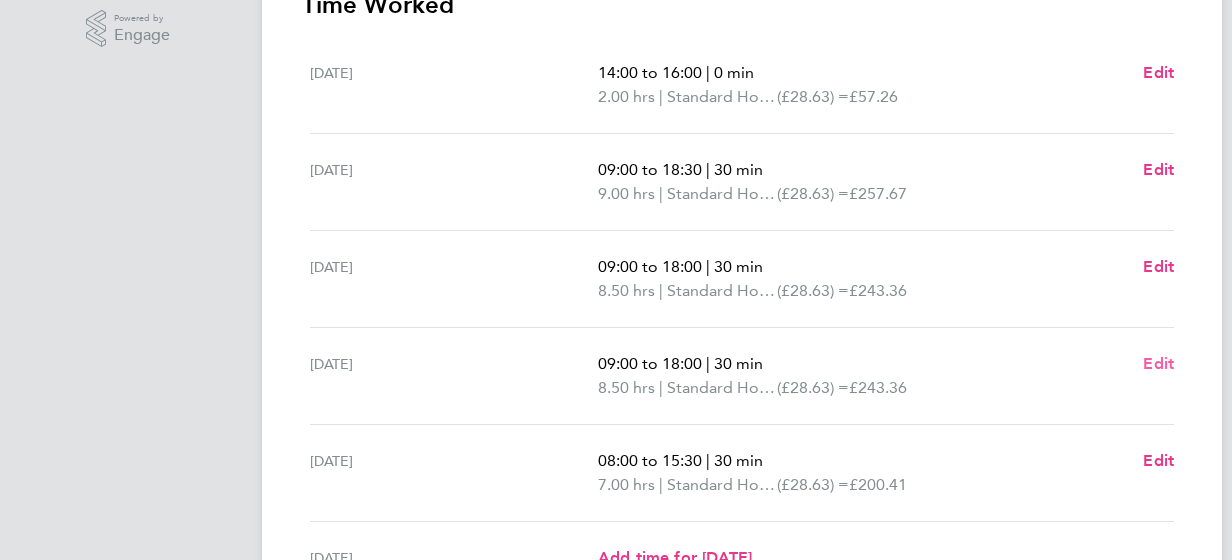 click on "Edit" at bounding box center (1158, 363) 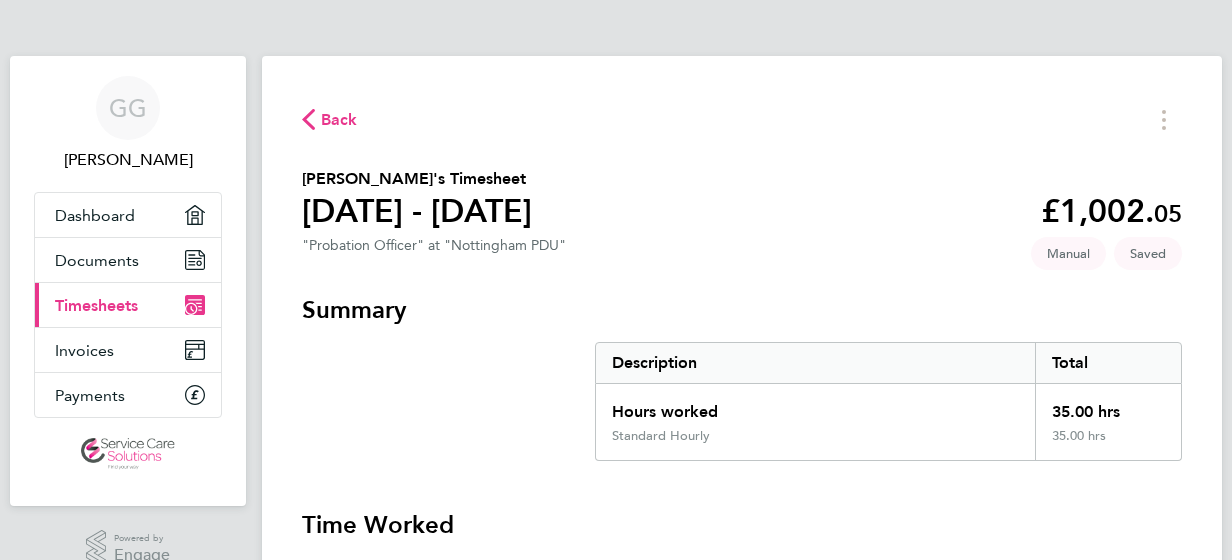 select on "30" 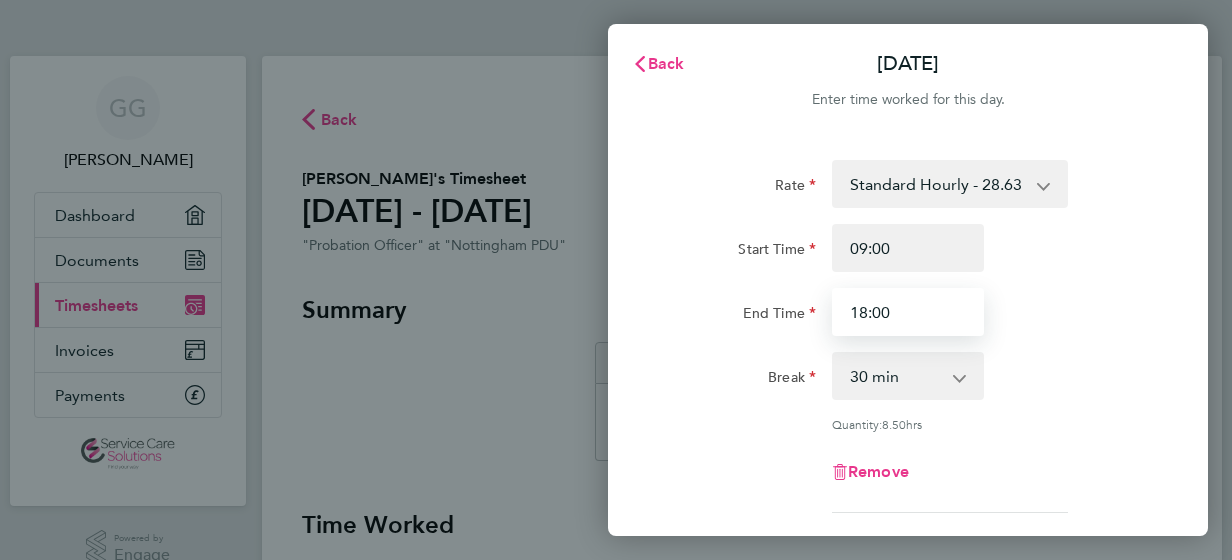 click on "18:00" at bounding box center [908, 312] 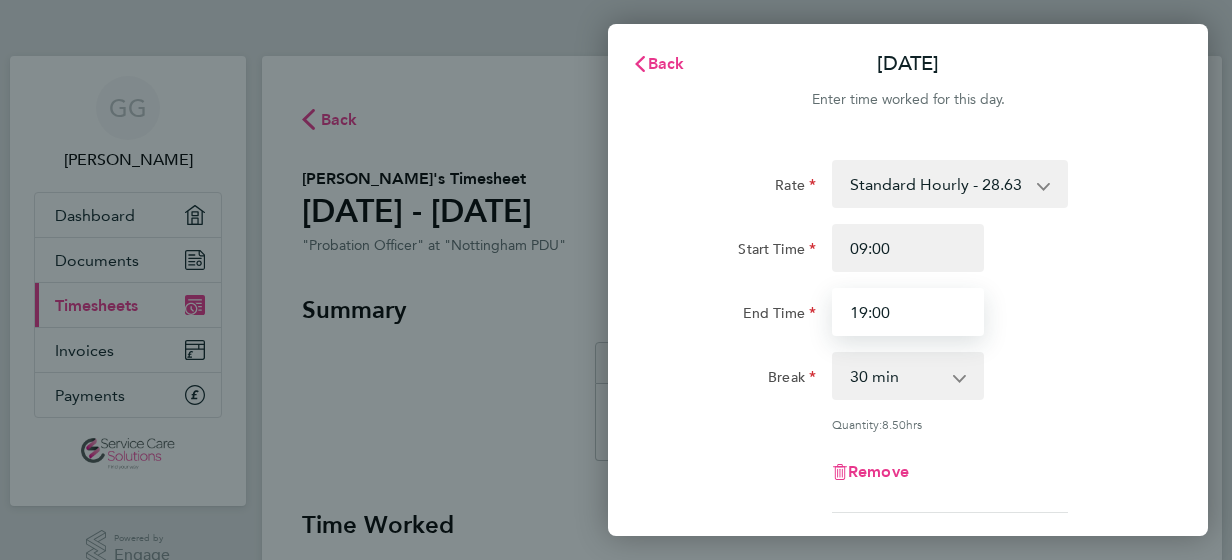 type on "19:00" 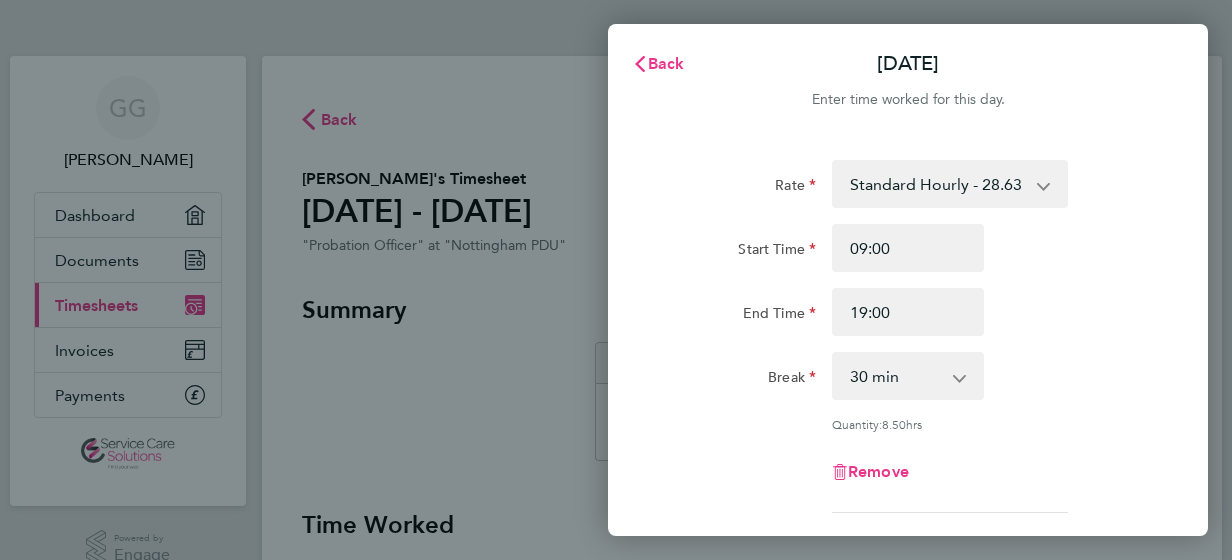 click on "End Time 19:00" 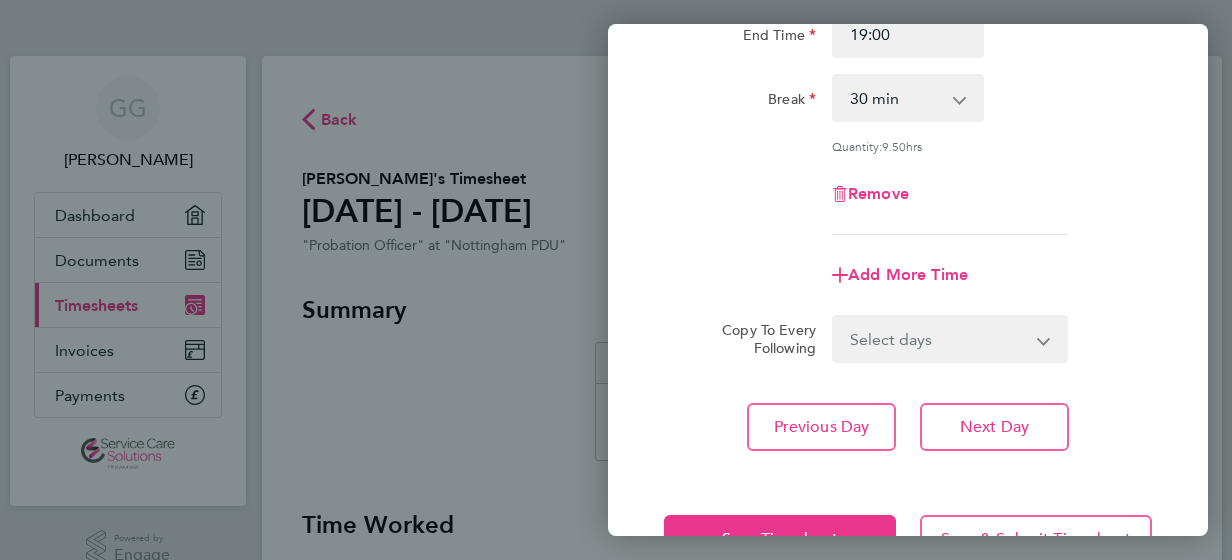 scroll, scrollTop: 280, scrollLeft: 0, axis: vertical 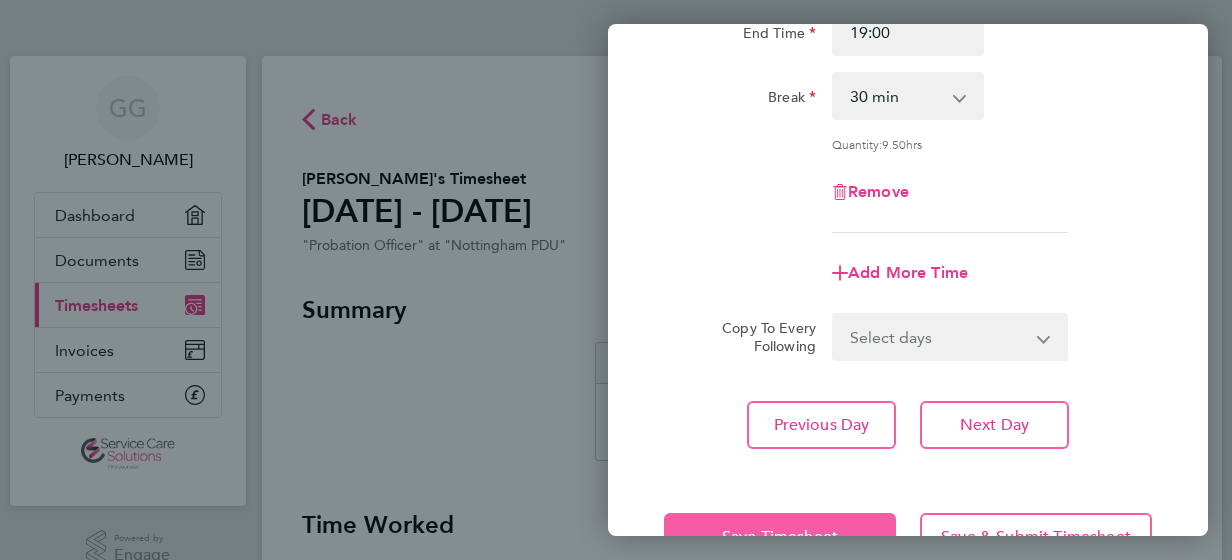 click on "Save Timesheet" 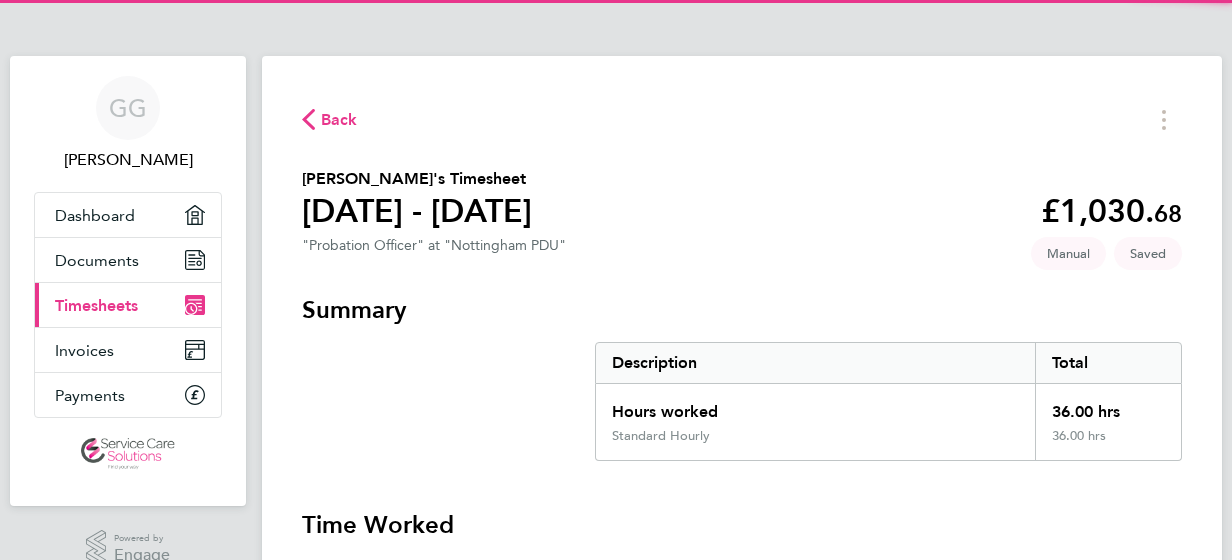 click on "Summary   Description   Total   Hours worked   36.00 hrs   Standard Hourly   36.00 hrs   Time Worked   [DATE]   14:00 to 16:00   |   0 min   2.00 hrs   |   Standard Hourly   (£28.63) =   £57.26   Edit   [DATE]   09:00 to 18:30   |   30 min   9.00 hrs   |   Standard Hourly   (£28.63) =   £257.67   Edit   [DATE]   09:00 to 18:00   |   30 min   8.50 hrs   |   Standard Hourly   (£28.63) =   £243.36   Edit   [DATE]   09:00 to 19:00   |   30 min   9.50 hrs   |   Standard Hourly   (£28.63) =   £271.99   Edit   [DATE]   08:00 to 15:30   |   30 min   7.00 hrs   |   Standard Hourly   (£28.63) =   £200.41   Edit   [DATE]   Add time for [DATE]   Add time for [DATE]   [DATE]   Add time for [DATE]   Add time for [DATE]   Submit For Approval" at bounding box center (742, 789) 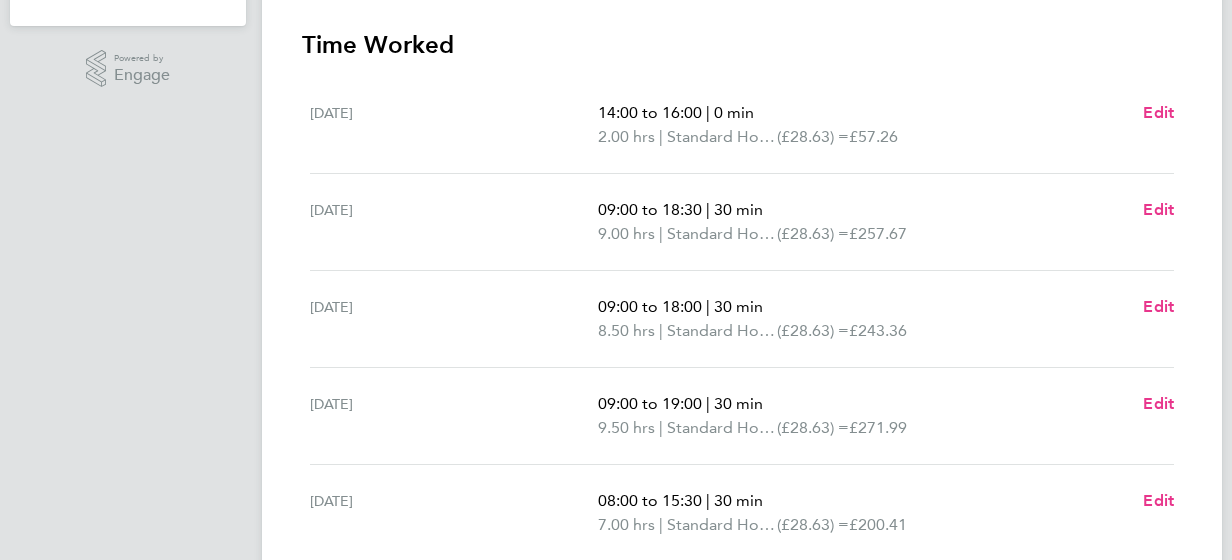scroll, scrollTop: 520, scrollLeft: 0, axis: vertical 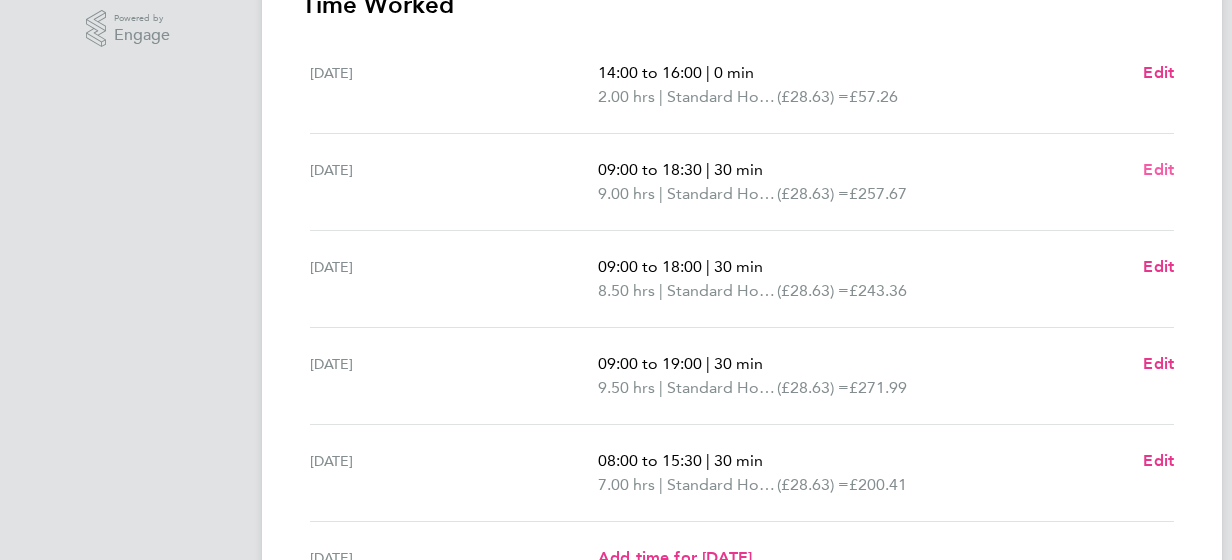 click on "Edit" at bounding box center (1158, 169) 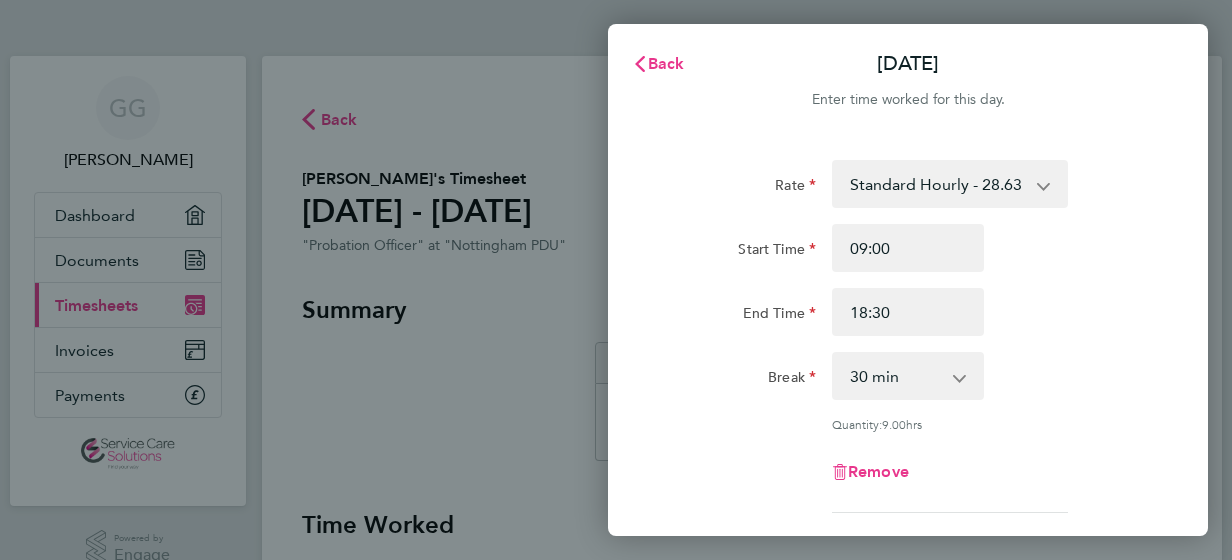 scroll, scrollTop: 0, scrollLeft: 0, axis: both 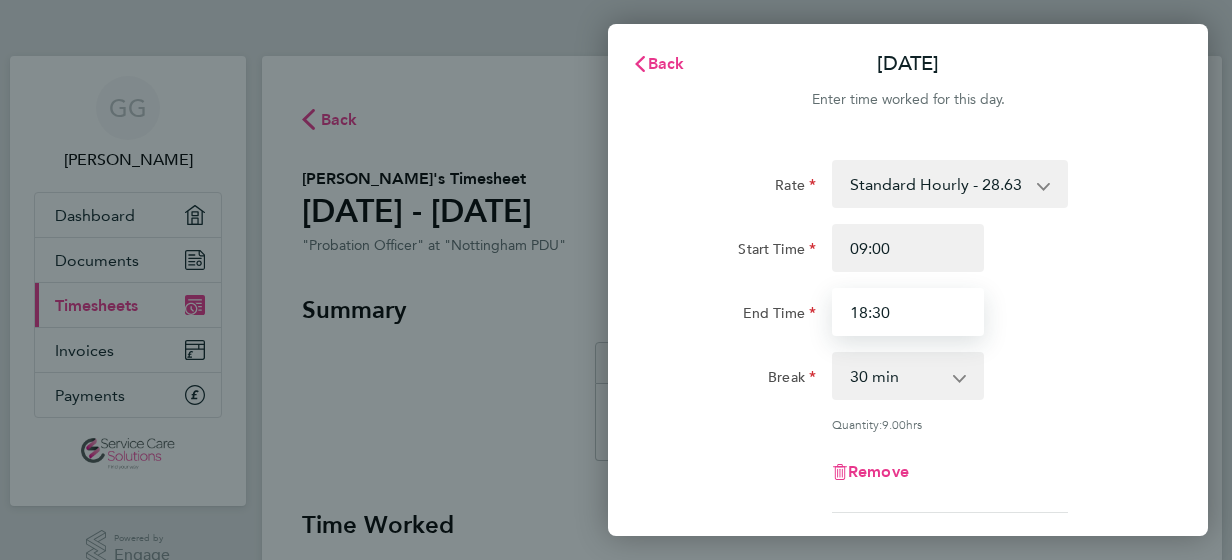 click on "18:30" at bounding box center [908, 312] 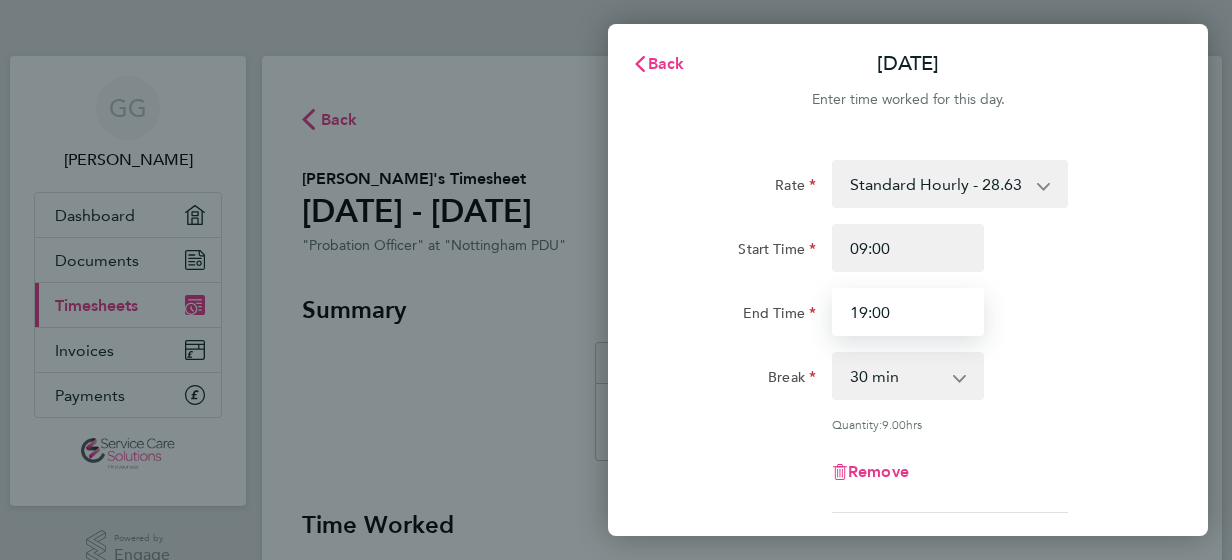 type on "19:00" 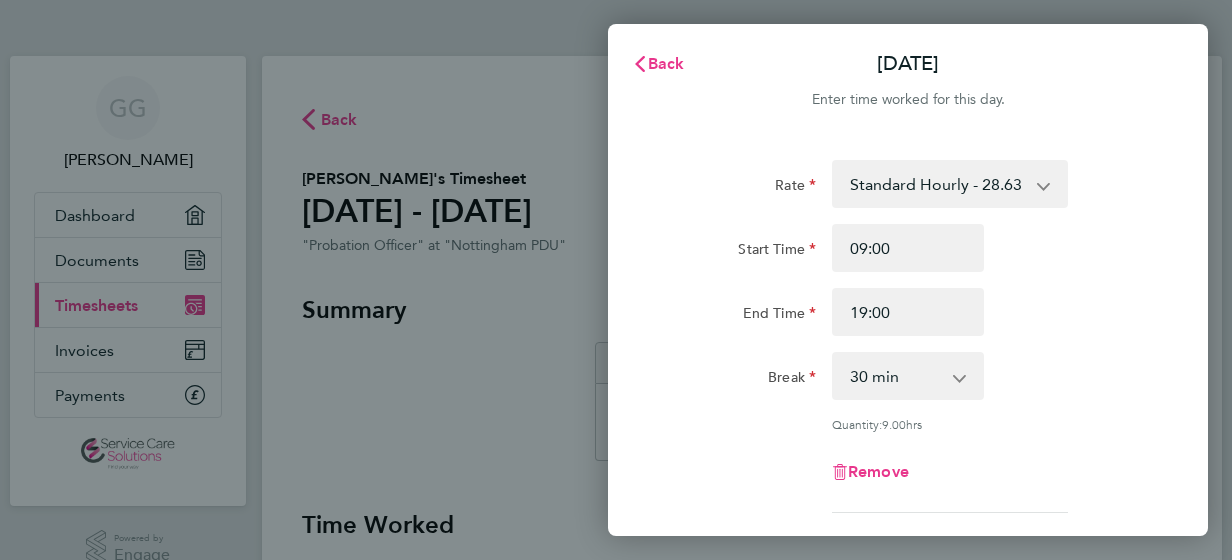 click on "End Time 19:00" 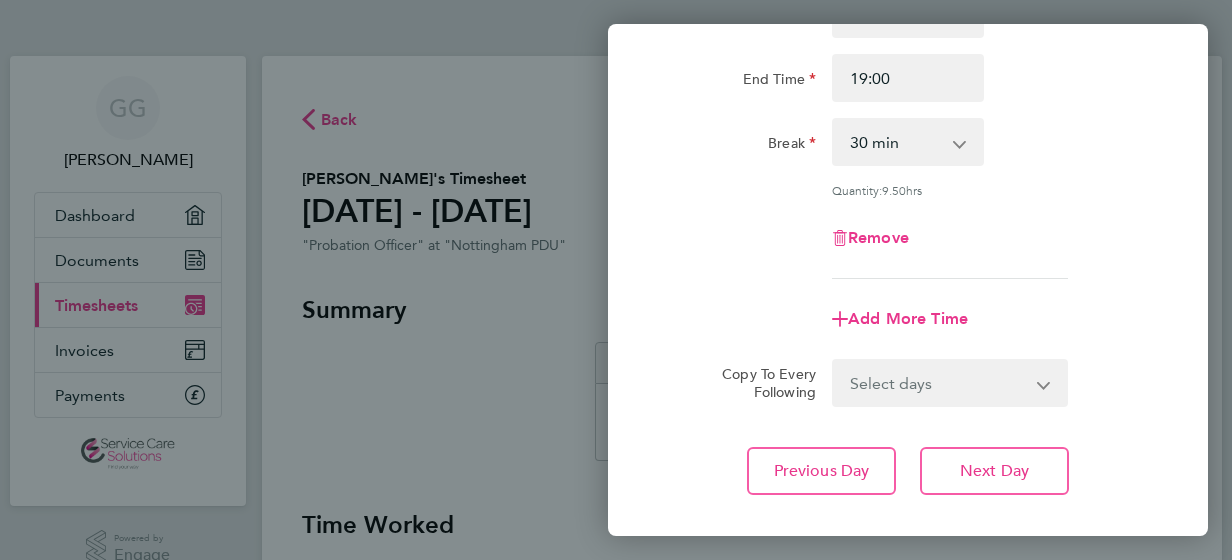 scroll, scrollTop: 240, scrollLeft: 0, axis: vertical 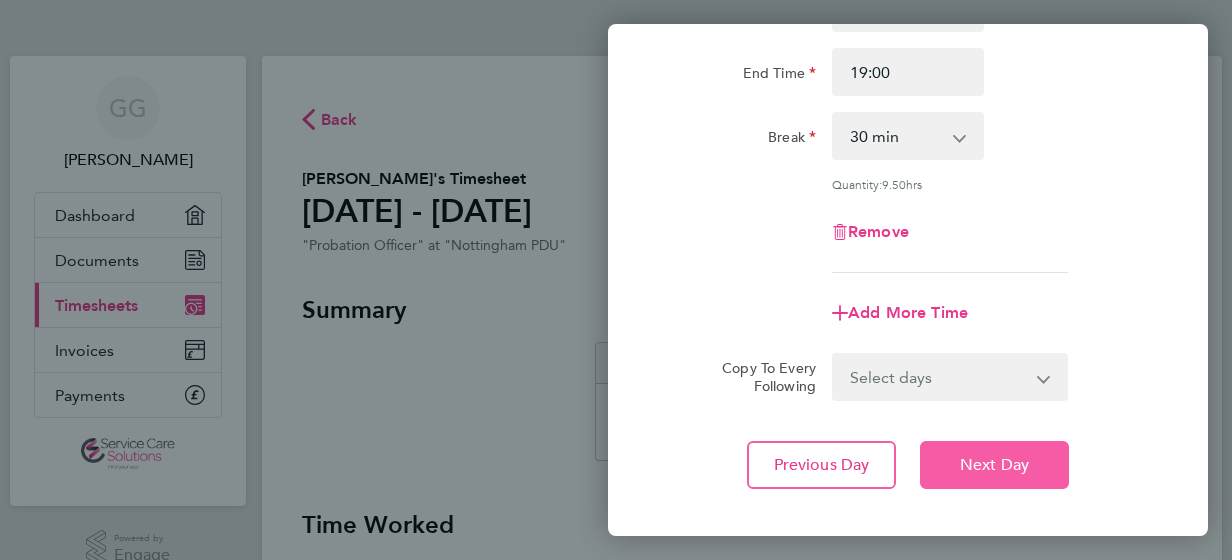 click on "Next Day" 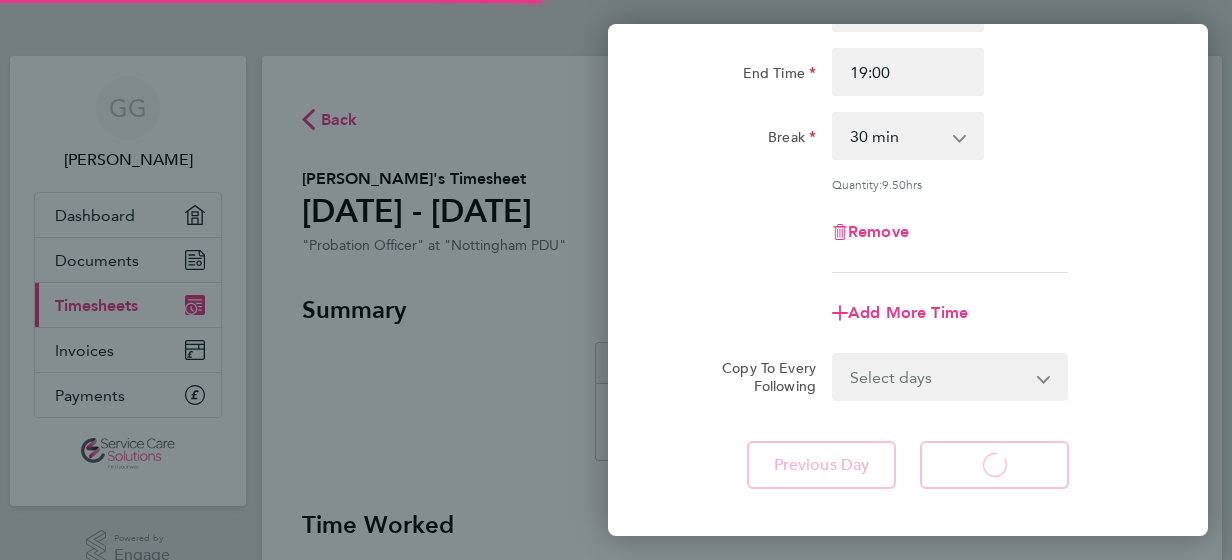 select on "30" 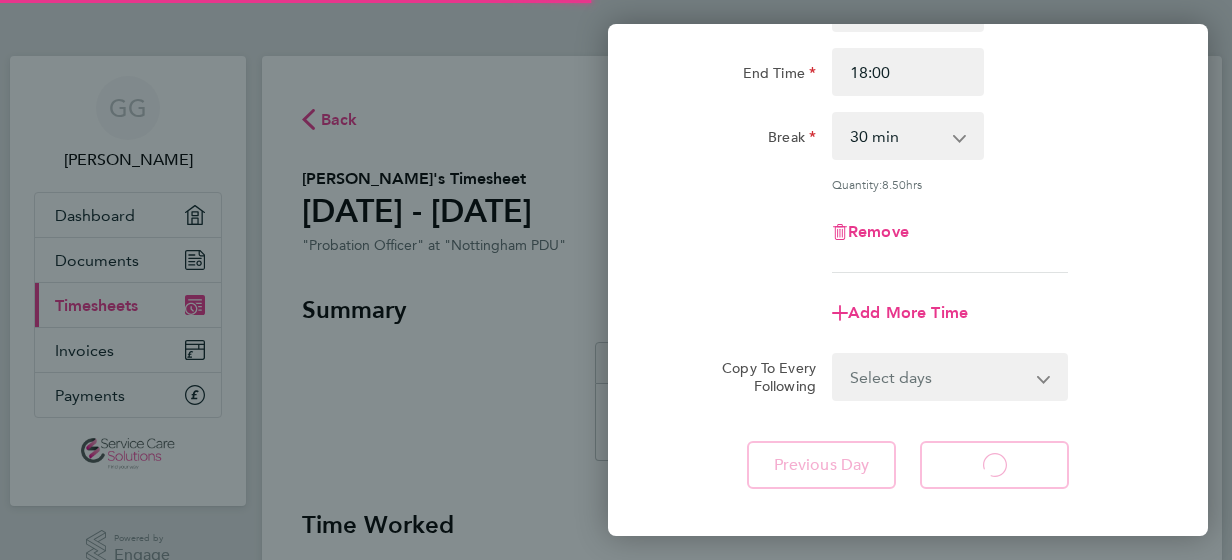 select on "30" 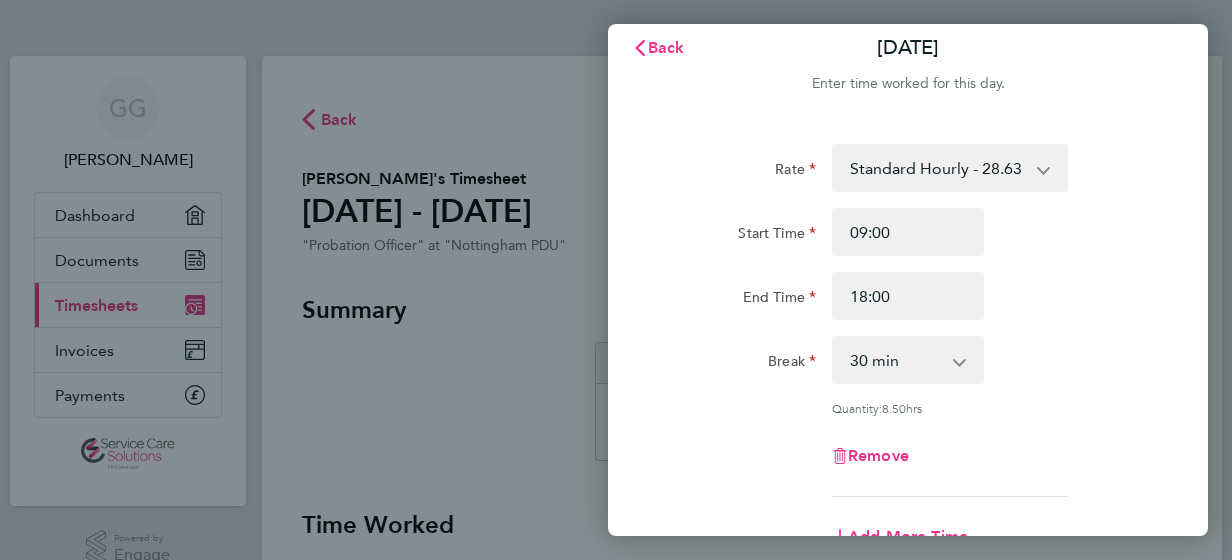 scroll, scrollTop: 0, scrollLeft: 0, axis: both 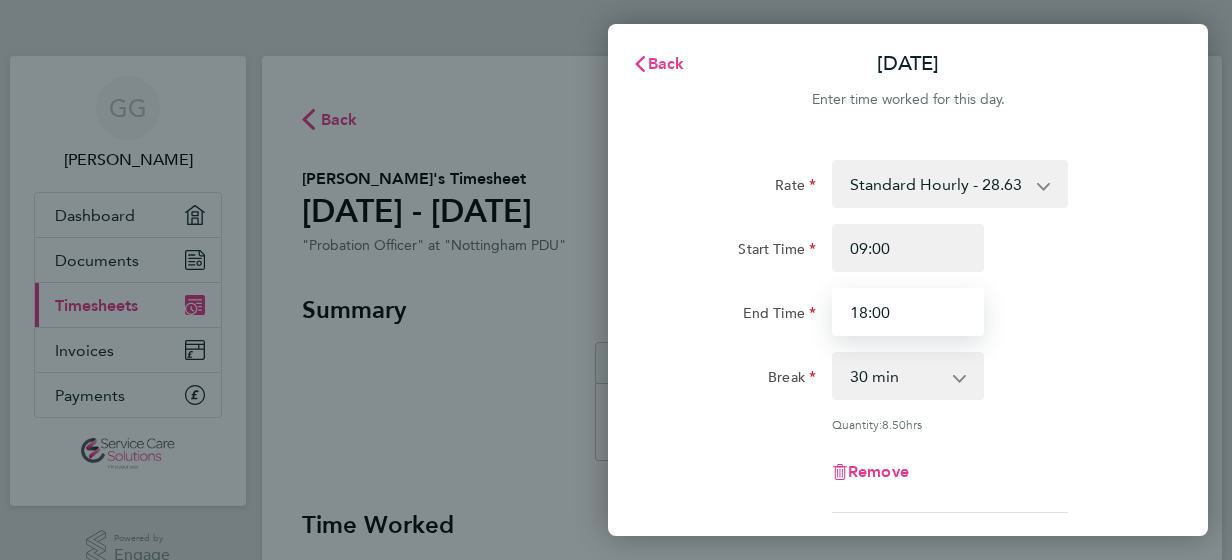 click on "18:00" at bounding box center (908, 312) 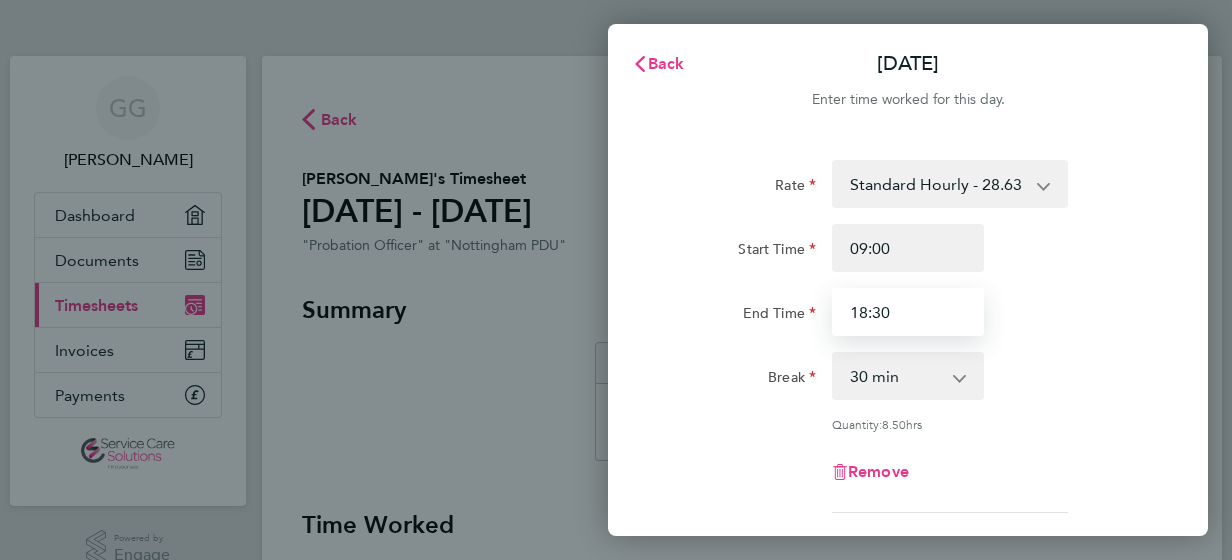 type on "18:30" 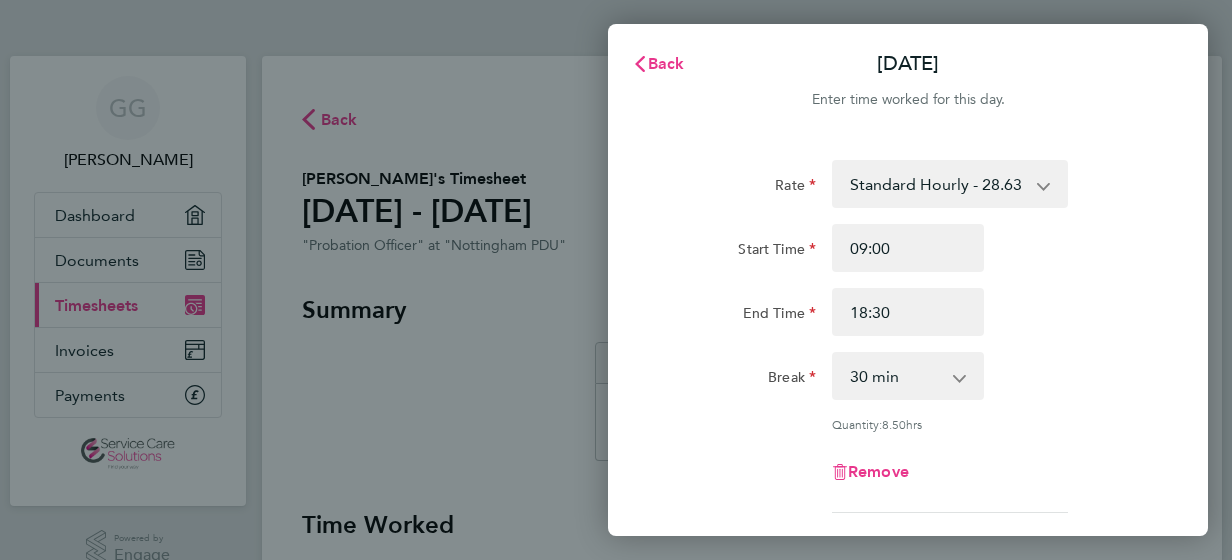 click on "Break  0 min   15 min   30 min   45 min   60 min   75 min   90 min" 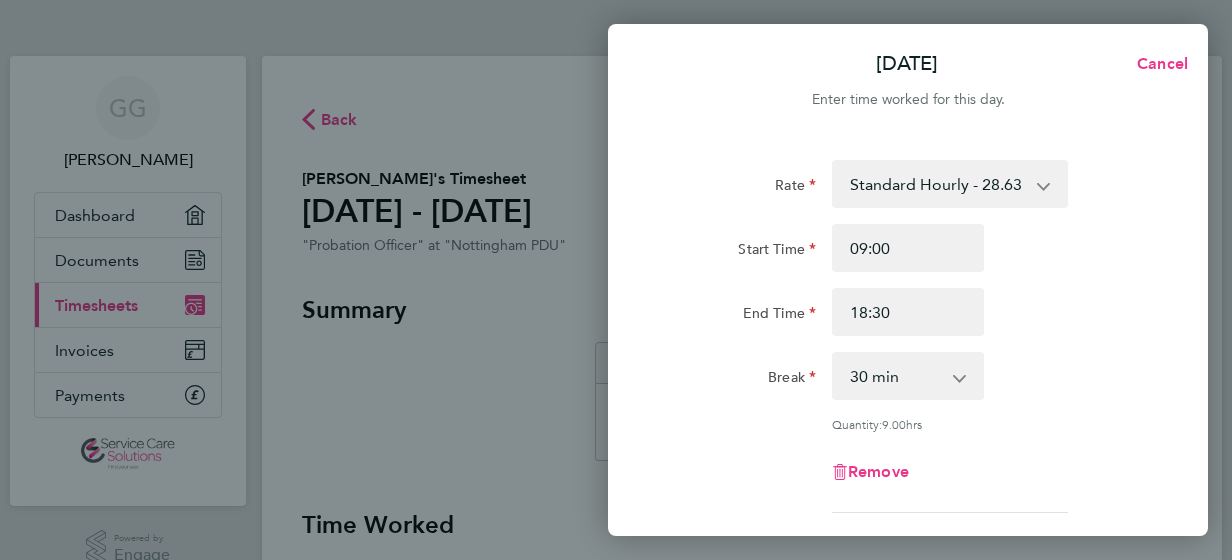 click on "Break  0 min   15 min   30 min   45 min   60 min   75 min   90 min" 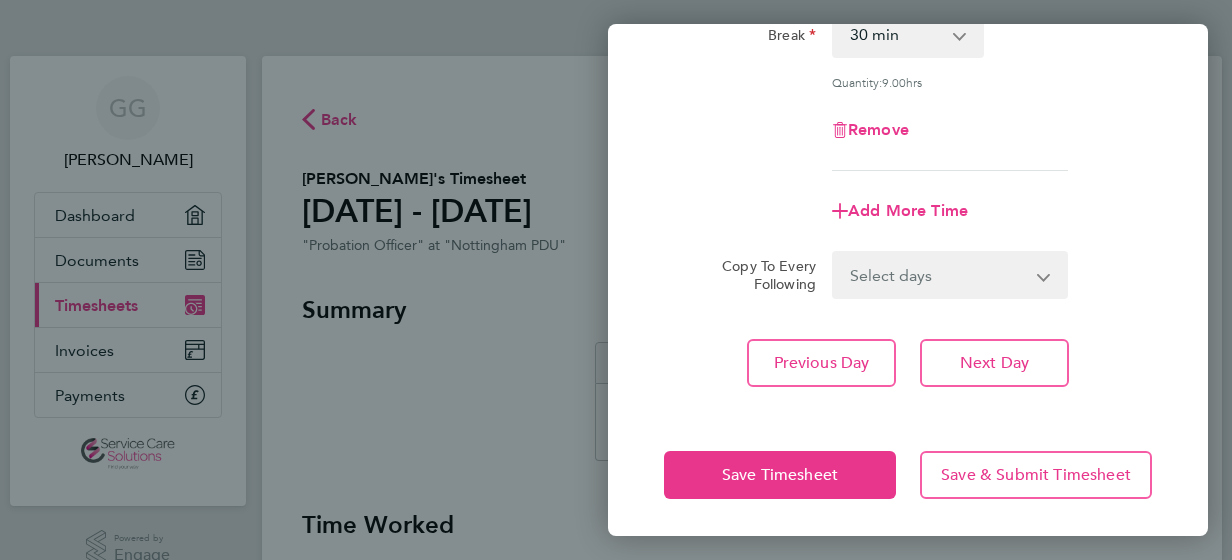 scroll, scrollTop: 343, scrollLeft: 0, axis: vertical 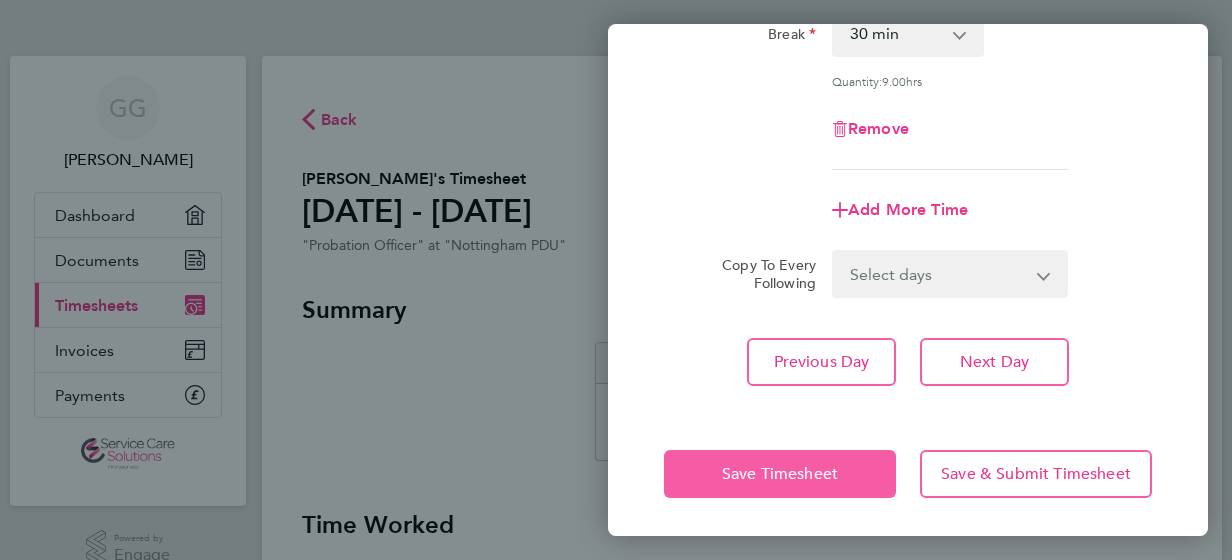 click on "Save Timesheet" 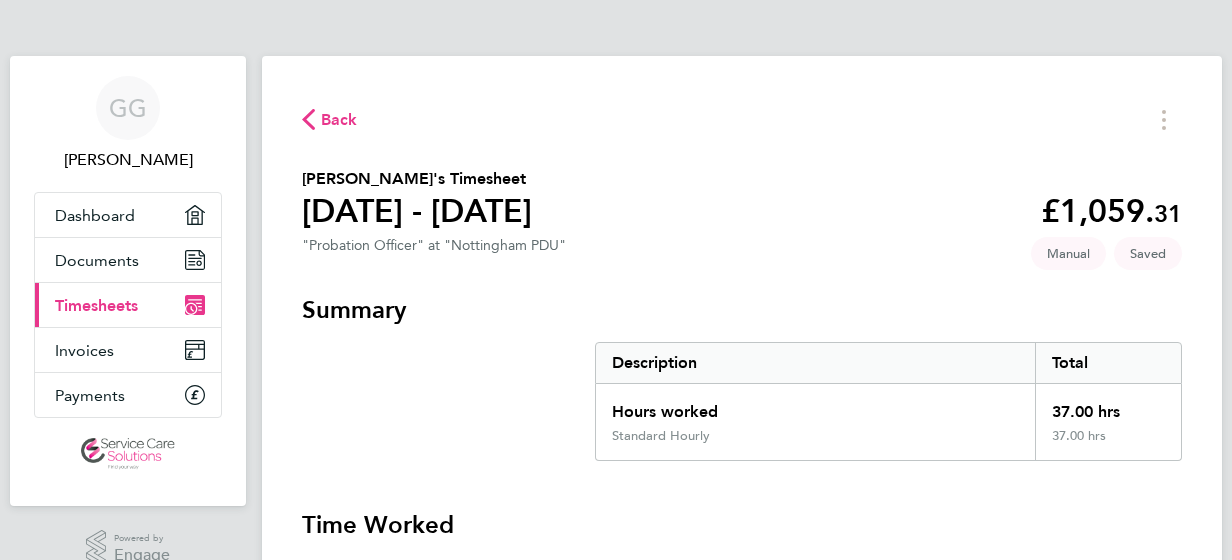 click on "Summary   Description   Total   Hours worked   37.00 hrs   Standard Hourly   37.00 hrs   Time Worked   [DATE]   14:00 to 16:00   |   0 min   2.00 hrs   |   Standard Hourly   (£28.63) =   £57.26   Edit   [DATE]   09:00 to 19:00   |   30 min   9.50 hrs   |   Standard Hourly   (£28.63) =   £271.99   Edit   [DATE]   09:00 to 18:30   |   30 min   9.00 hrs   |   Standard Hourly   (£28.63) =   £257.67   Edit   [DATE]   09:00 to 19:00   |   30 min   9.50 hrs   |   Standard Hourly   (£28.63) =   £271.99   Edit   [DATE]   08:00 to 15:30   |   30 min   7.00 hrs   |   Standard Hourly   (£28.63) =   £200.41   Edit   [DATE]   Add time for [DATE]   Add time for [DATE]   [DATE]   Add time for [DATE]   Add time for [DATE]   Submit For Approval" at bounding box center [742, 789] 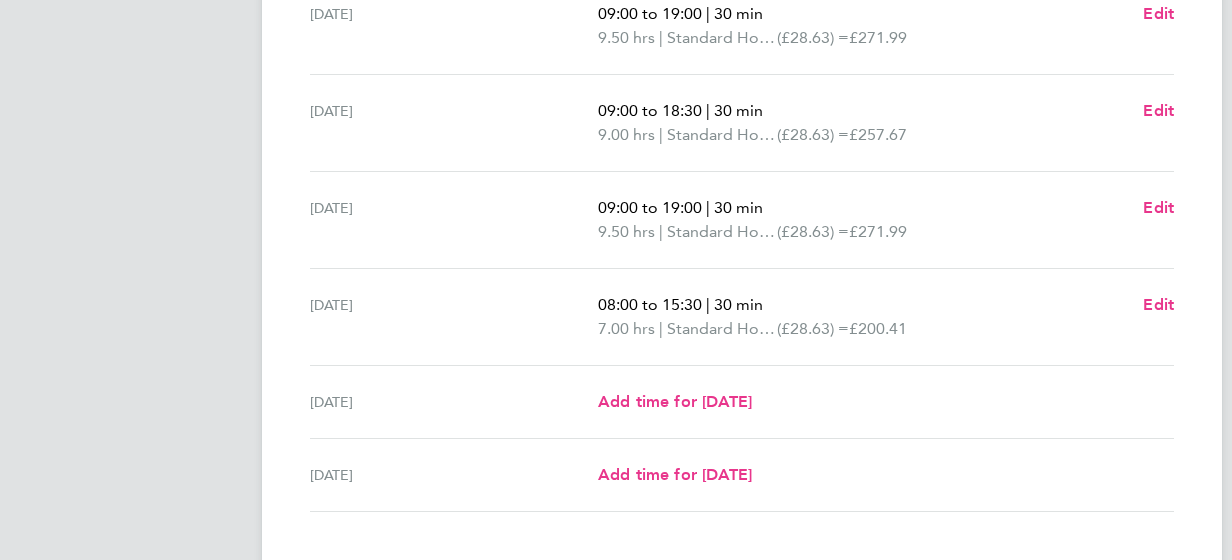 scroll, scrollTop: 680, scrollLeft: 0, axis: vertical 